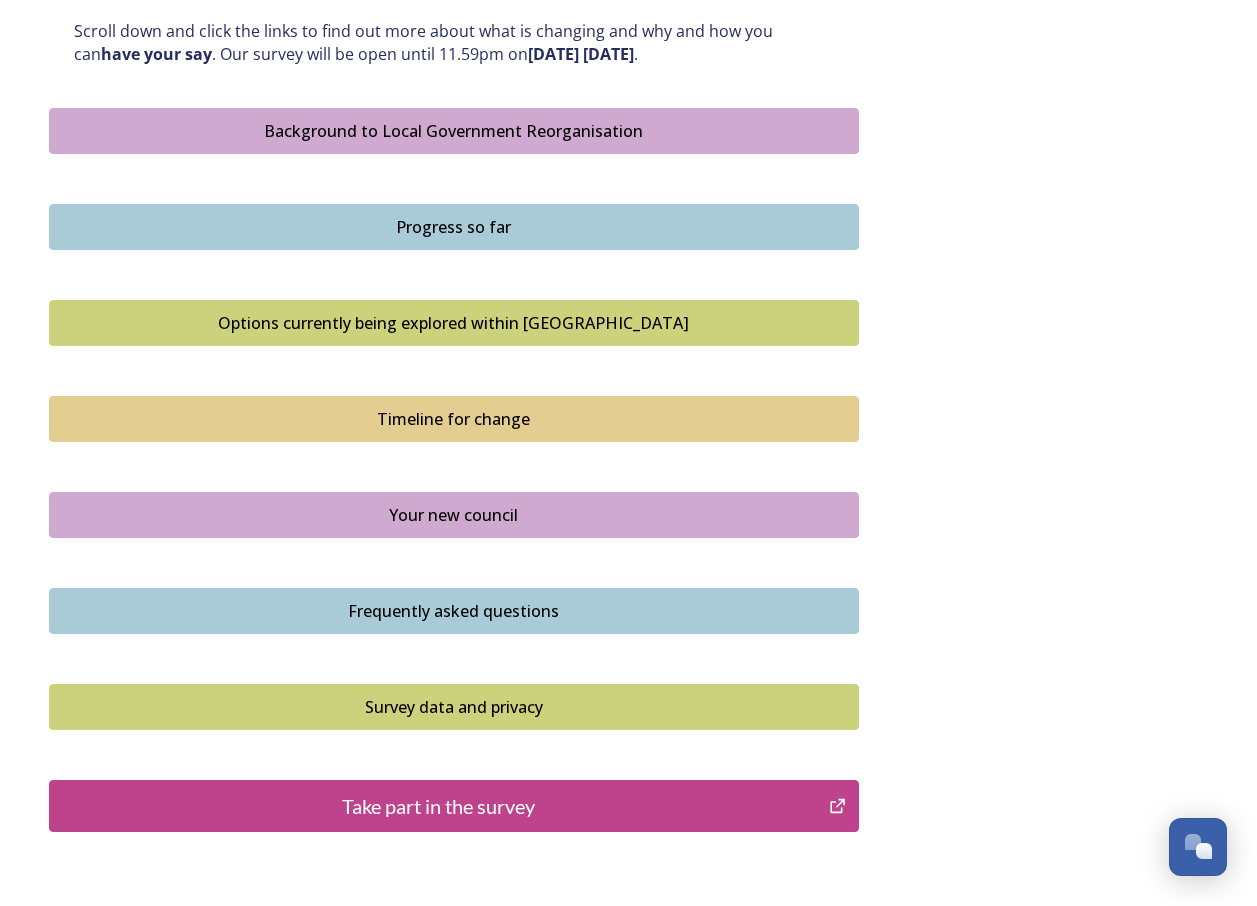 scroll, scrollTop: 1246, scrollLeft: 0, axis: vertical 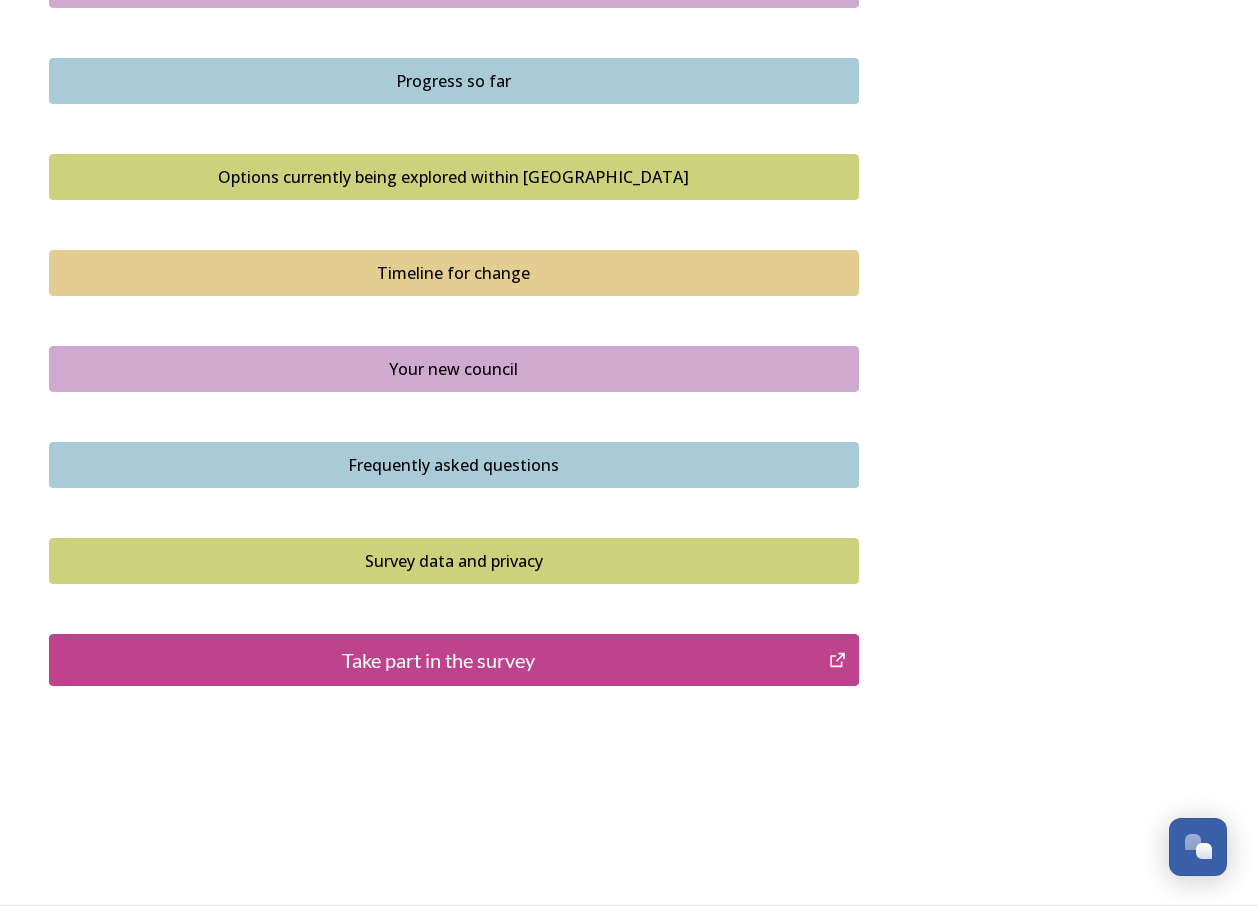 click on "Take part in the survey" at bounding box center [439, 660] 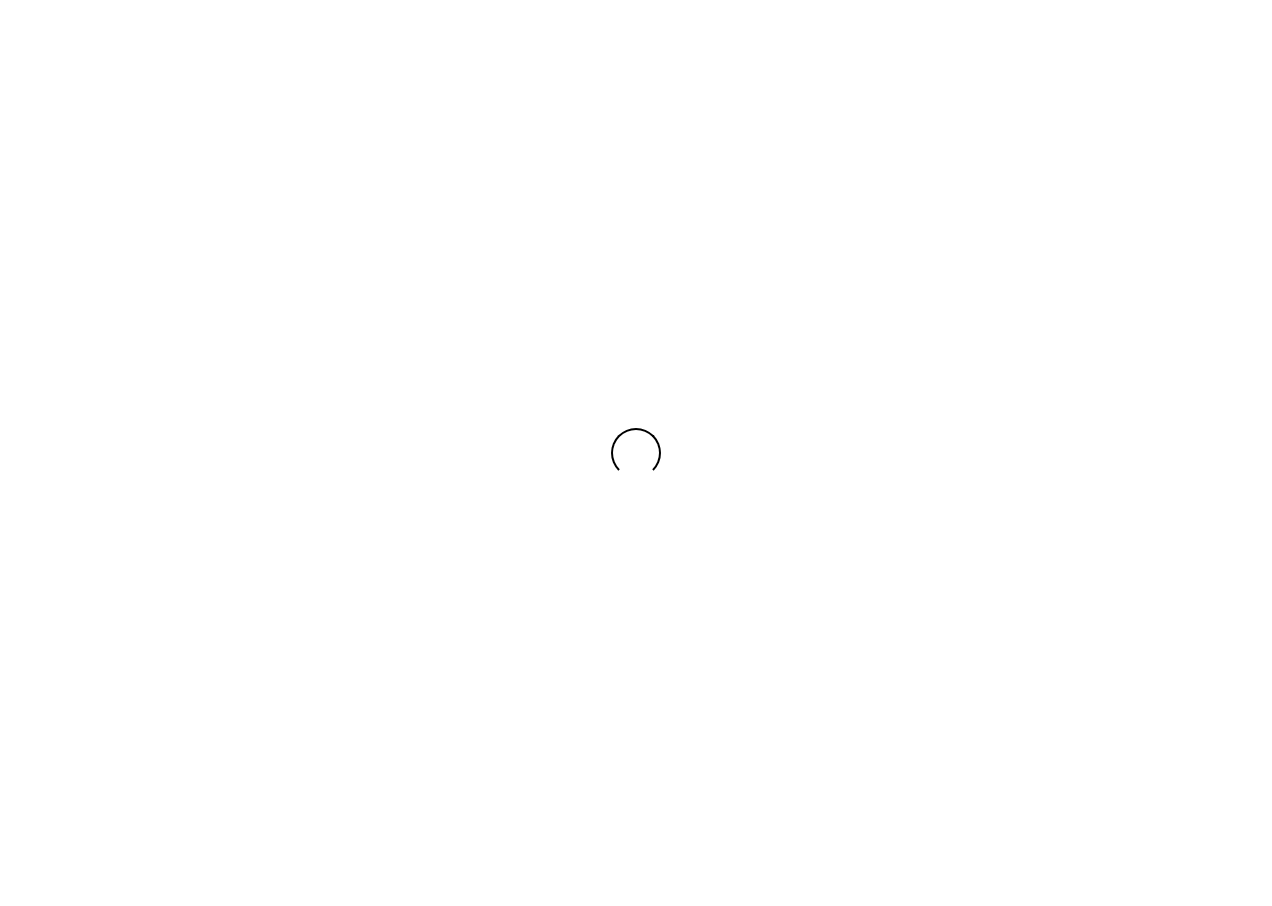scroll, scrollTop: 0, scrollLeft: 0, axis: both 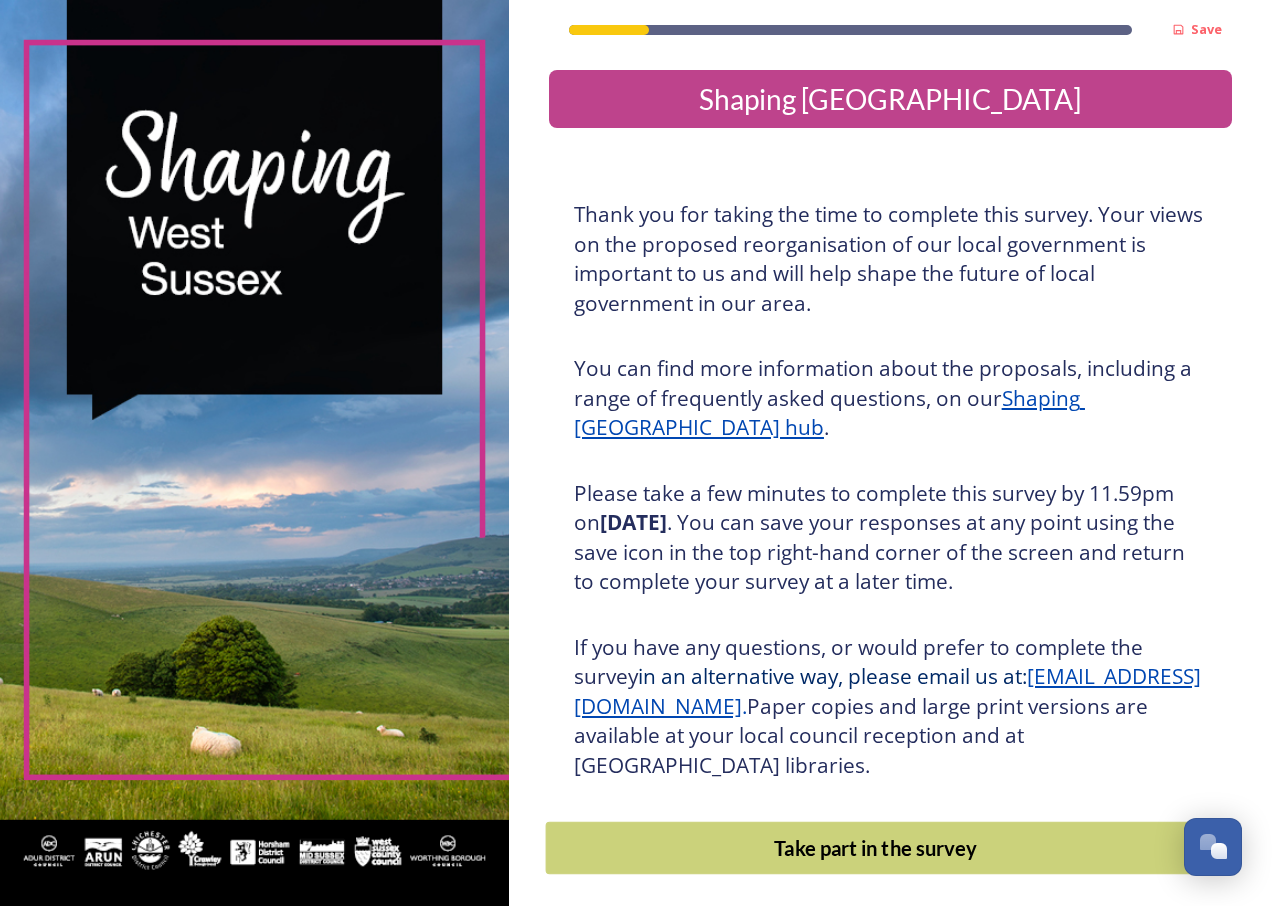 click on "Take part in the survey" at bounding box center (875, 848) 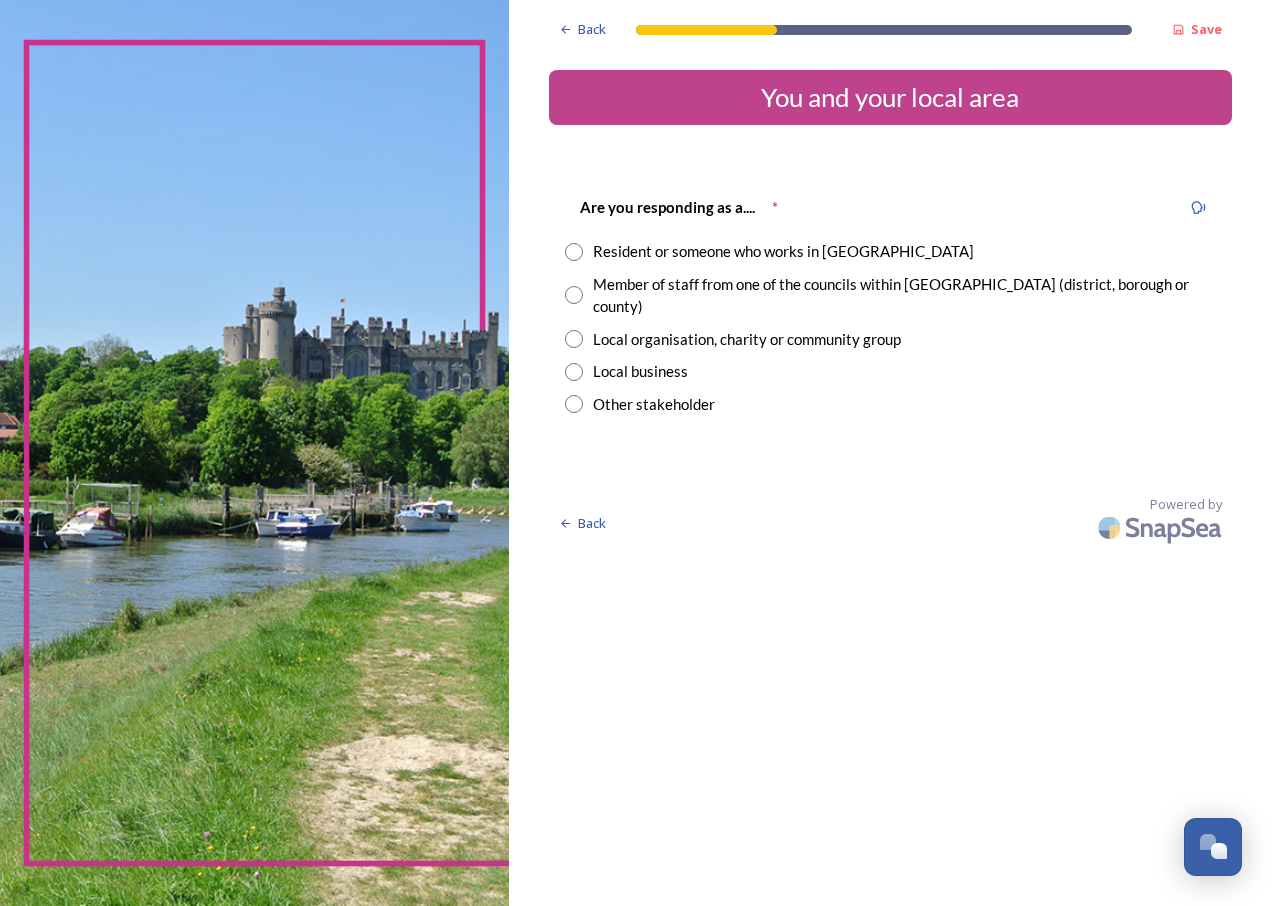 click at bounding box center [574, 295] 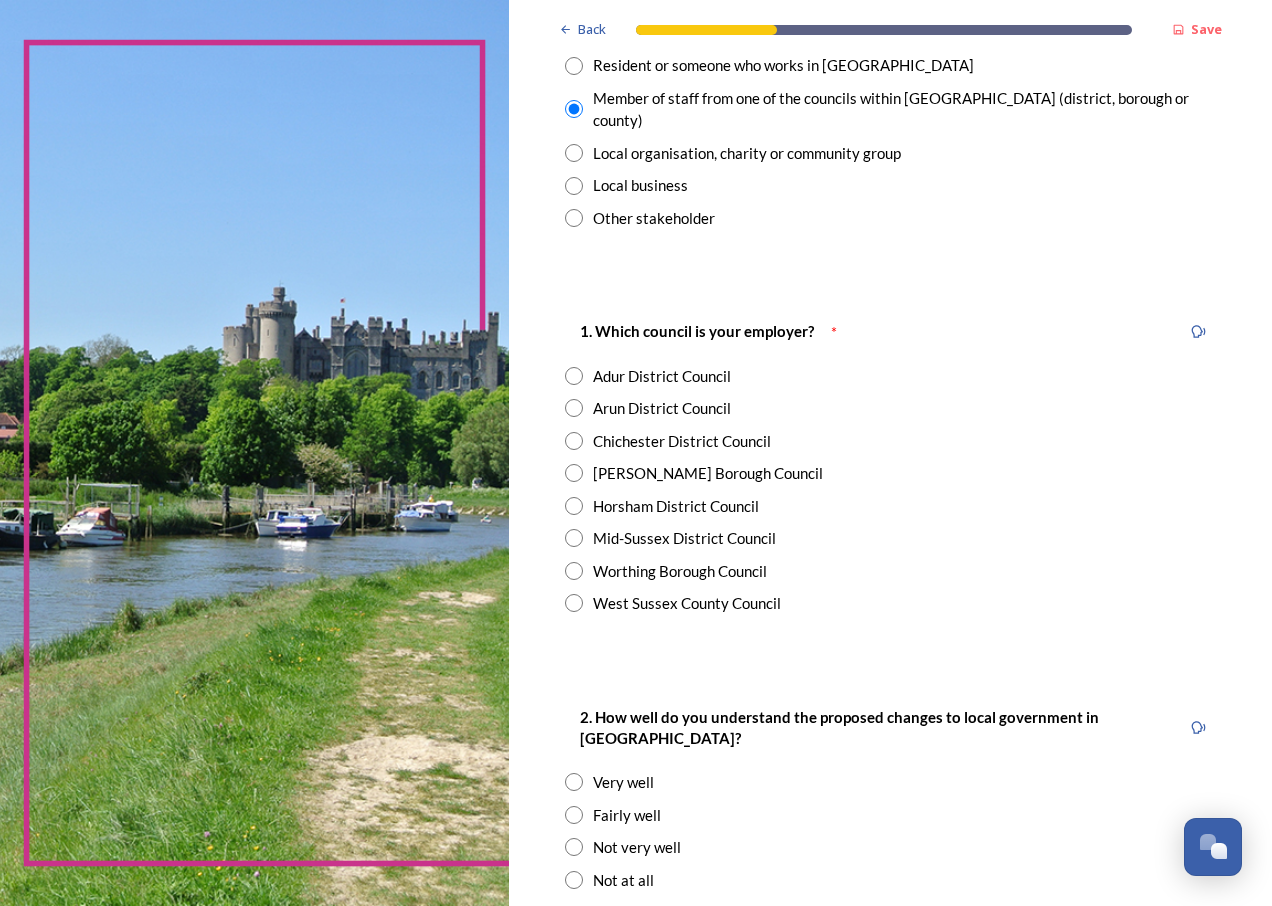 scroll, scrollTop: 200, scrollLeft: 0, axis: vertical 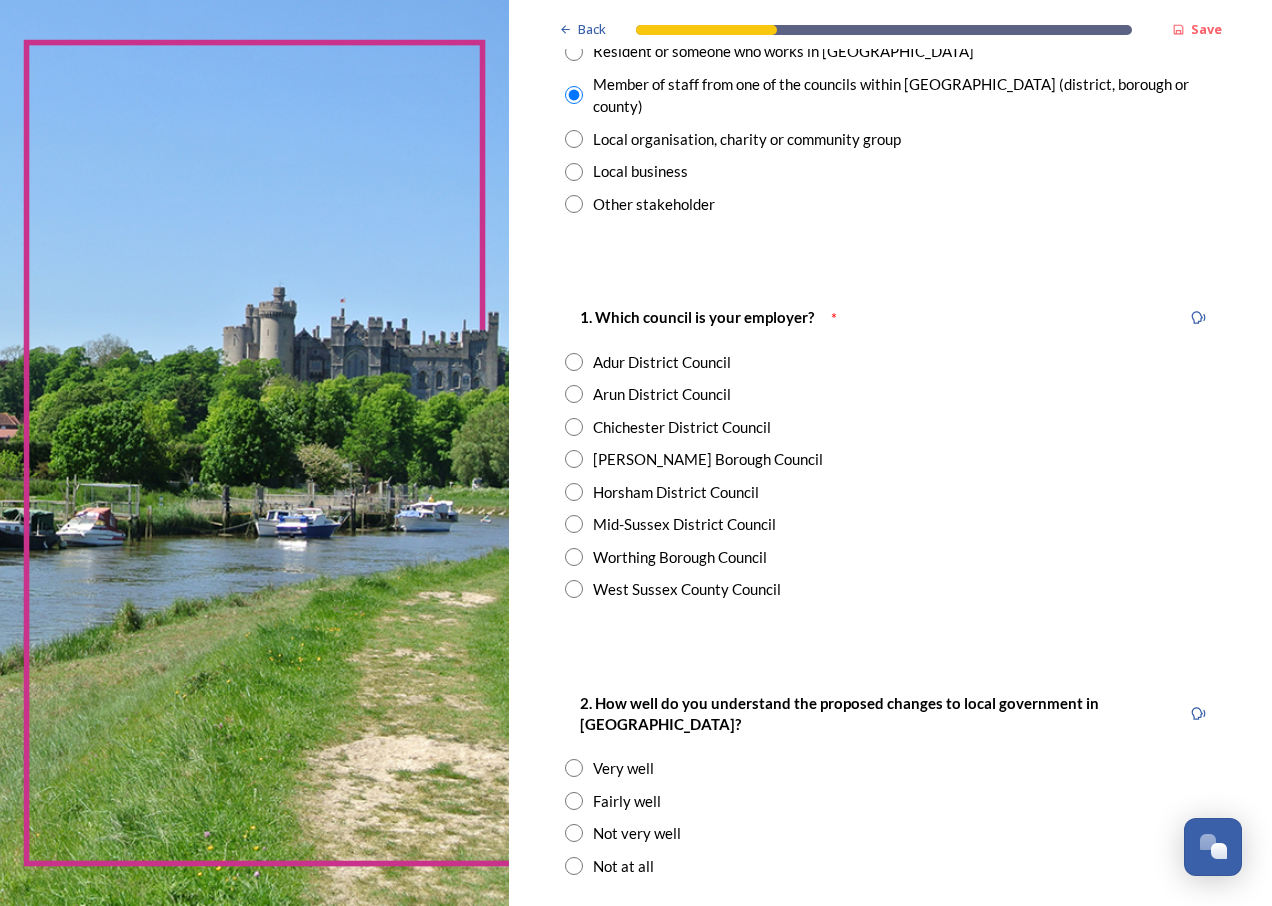 click on "West Sussex County Council" at bounding box center [687, 589] 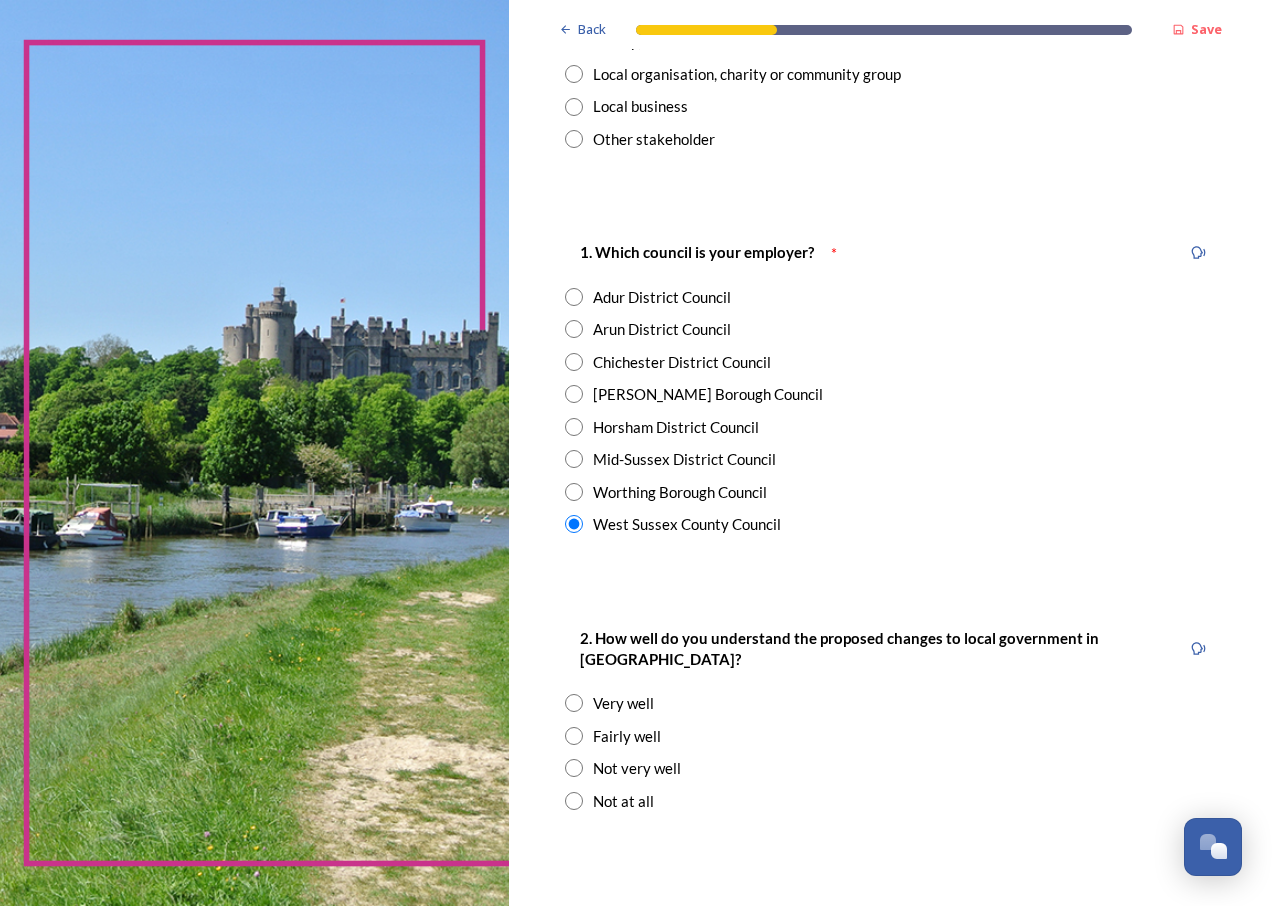 scroll, scrollTop: 500, scrollLeft: 0, axis: vertical 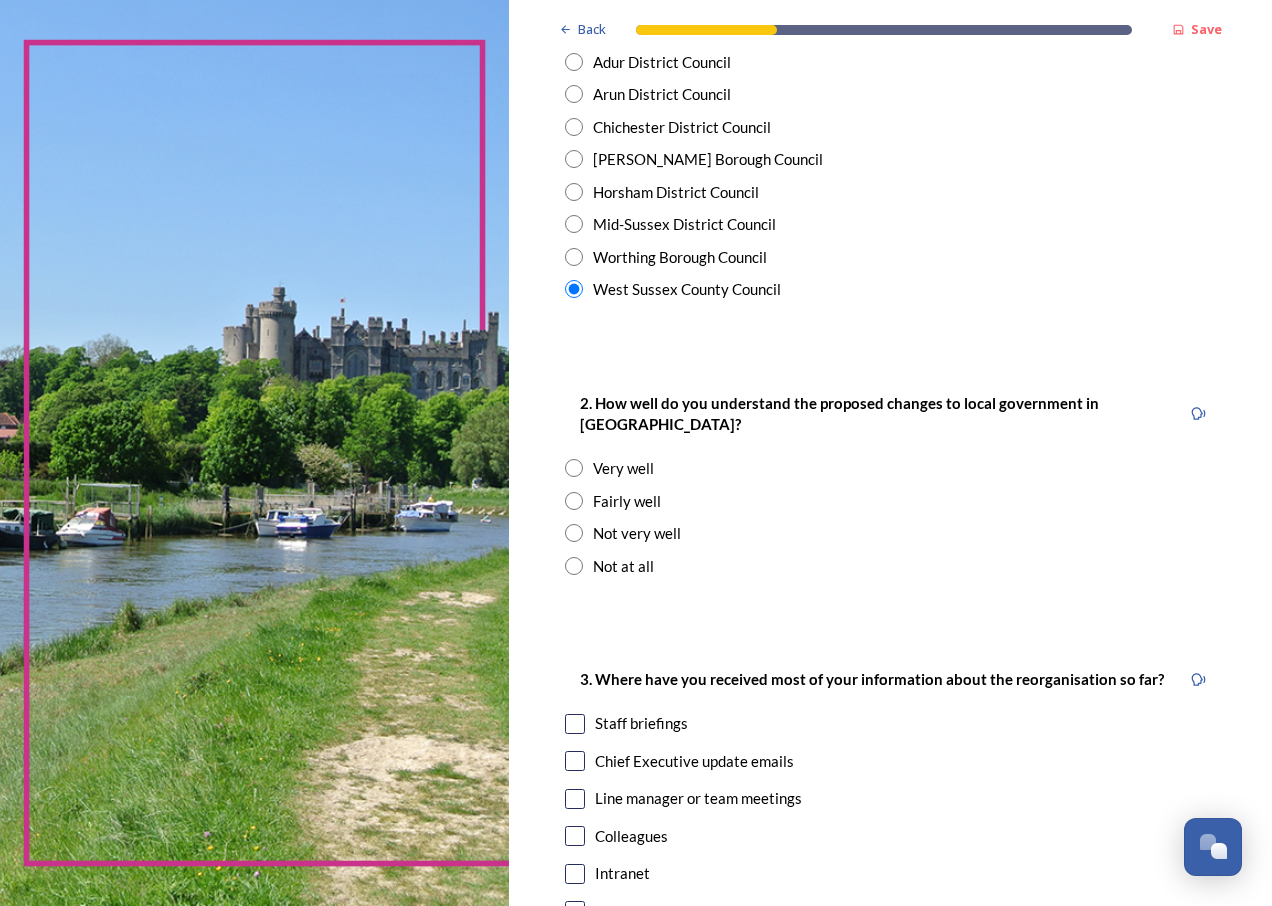 click on "Fairly well" at bounding box center (627, 501) 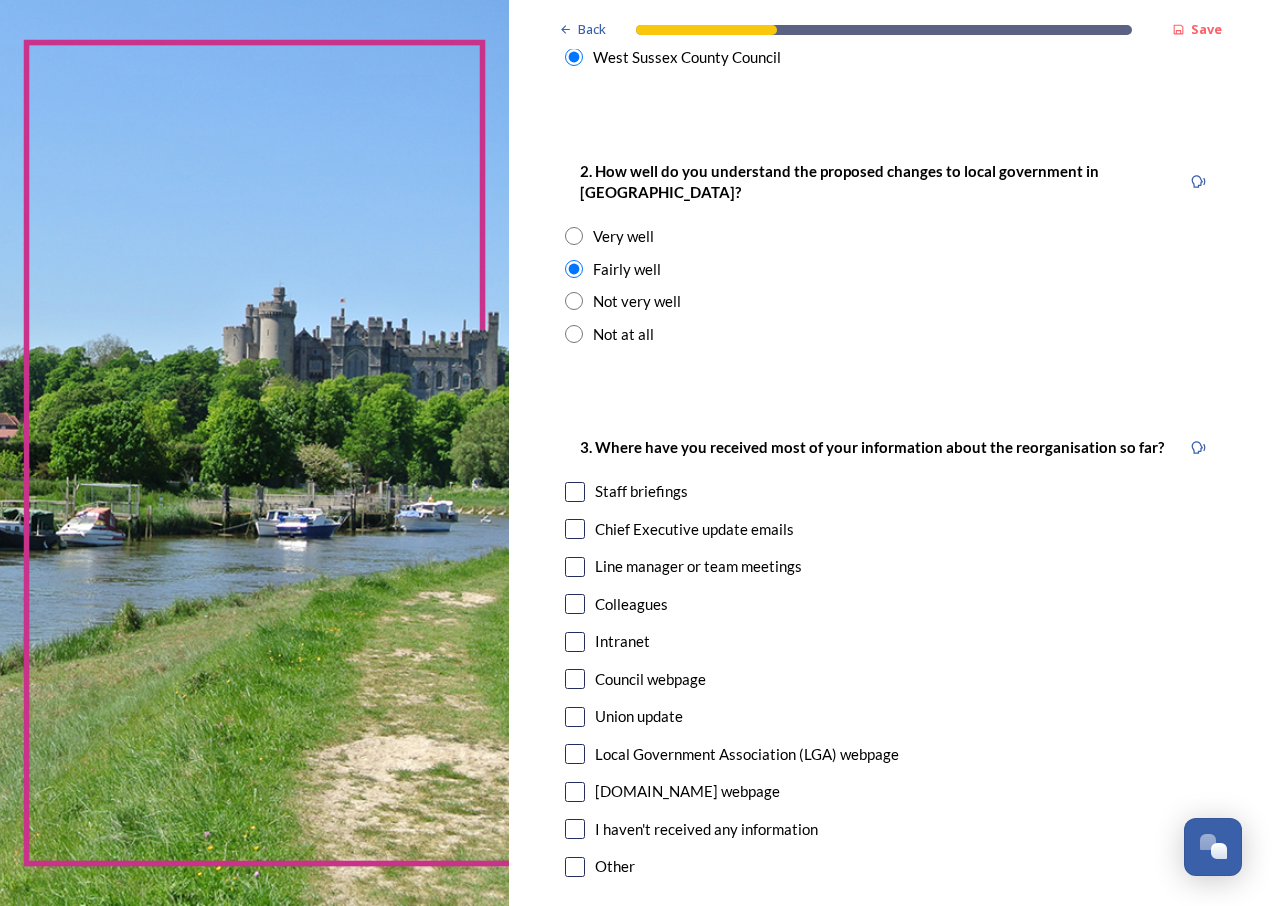 scroll, scrollTop: 800, scrollLeft: 0, axis: vertical 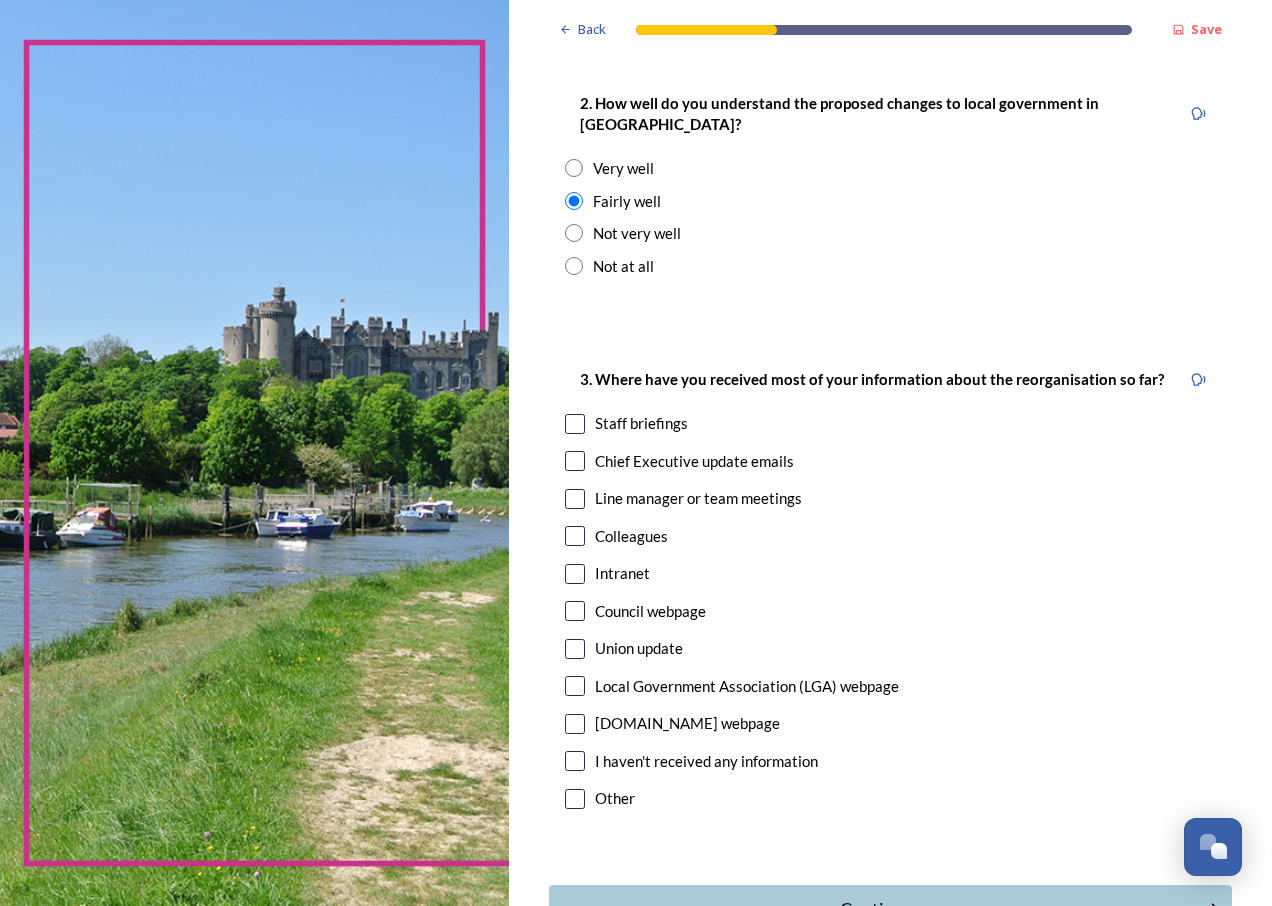 click at bounding box center [575, 424] 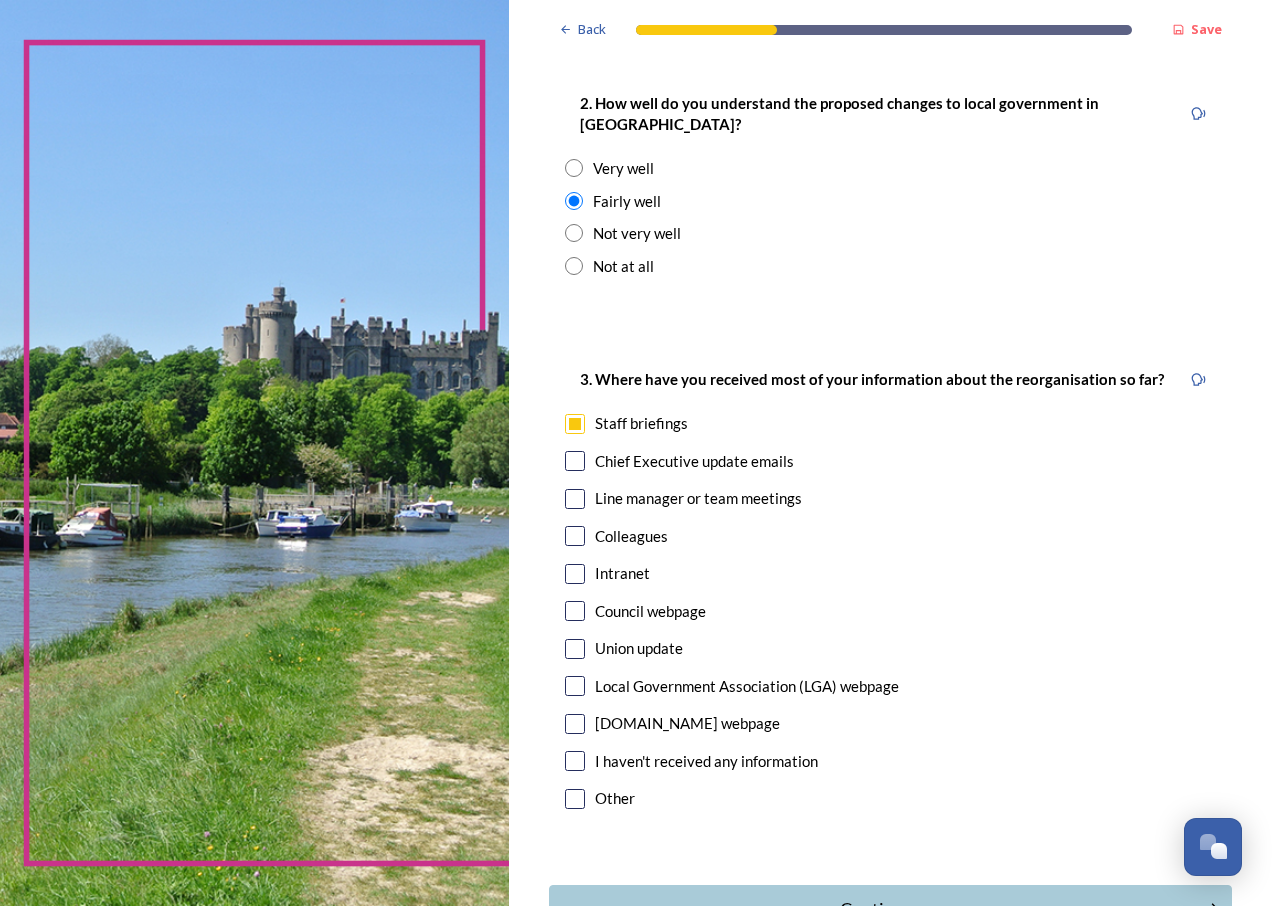 click at bounding box center [575, 461] 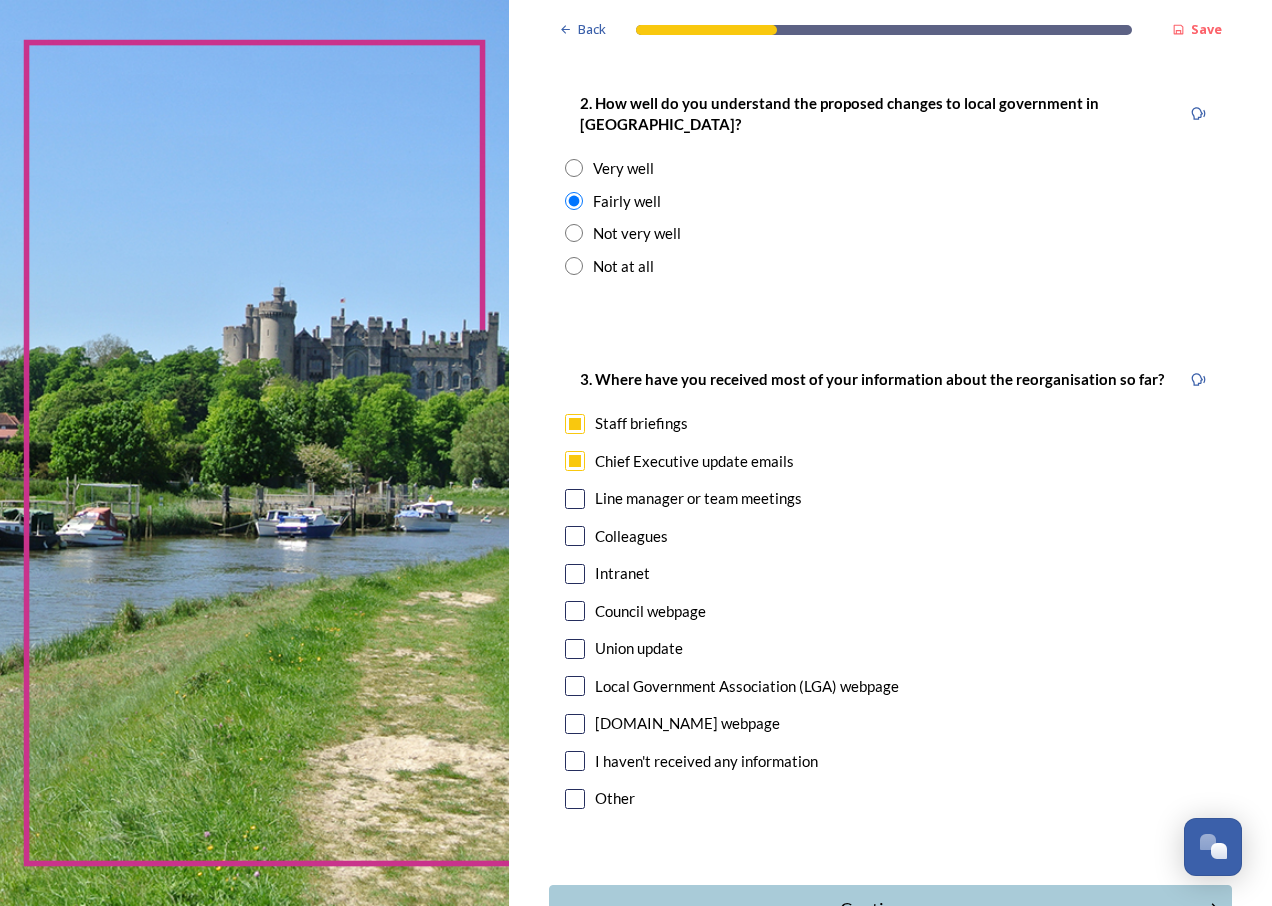 click at bounding box center [575, 574] 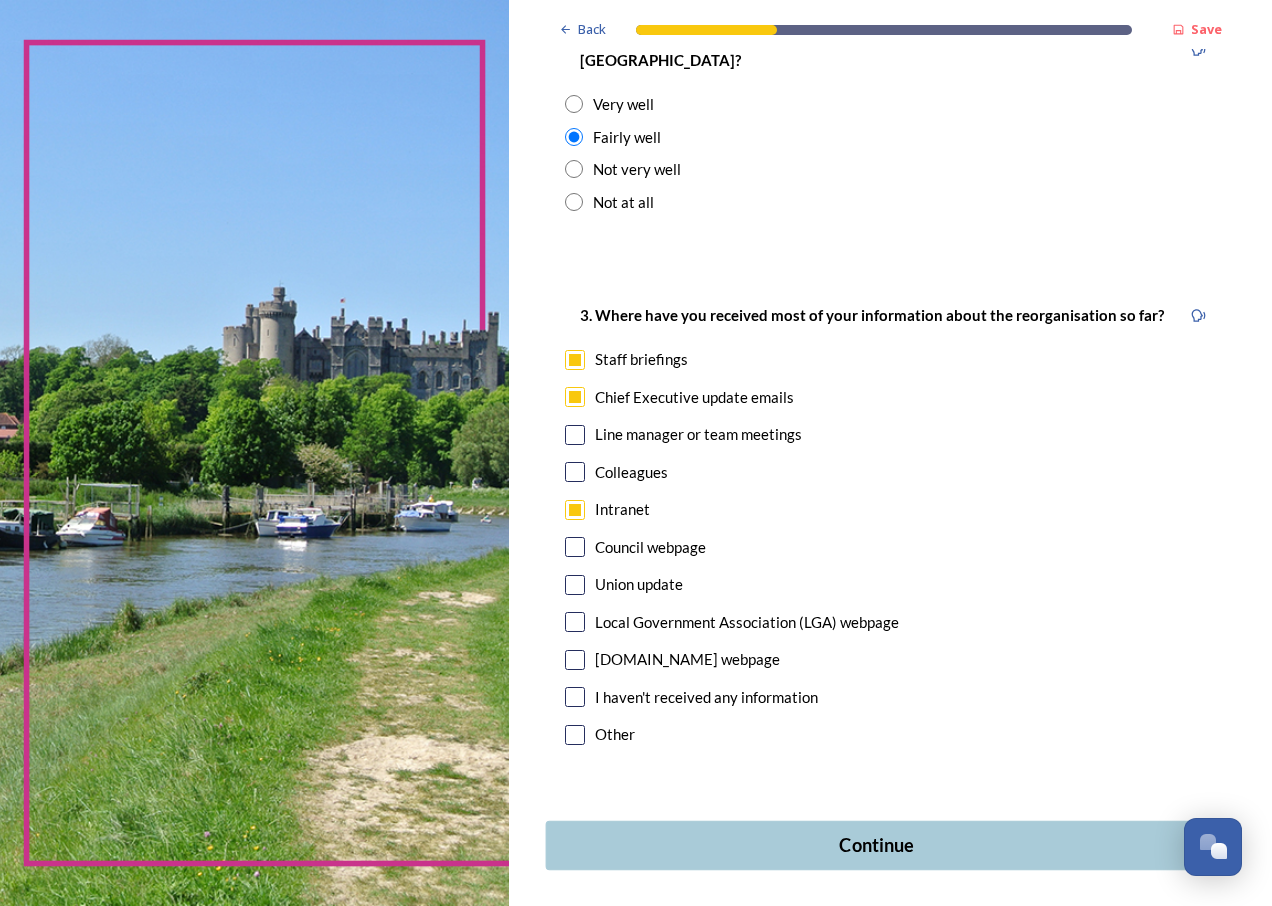 scroll, scrollTop: 921, scrollLeft: 0, axis: vertical 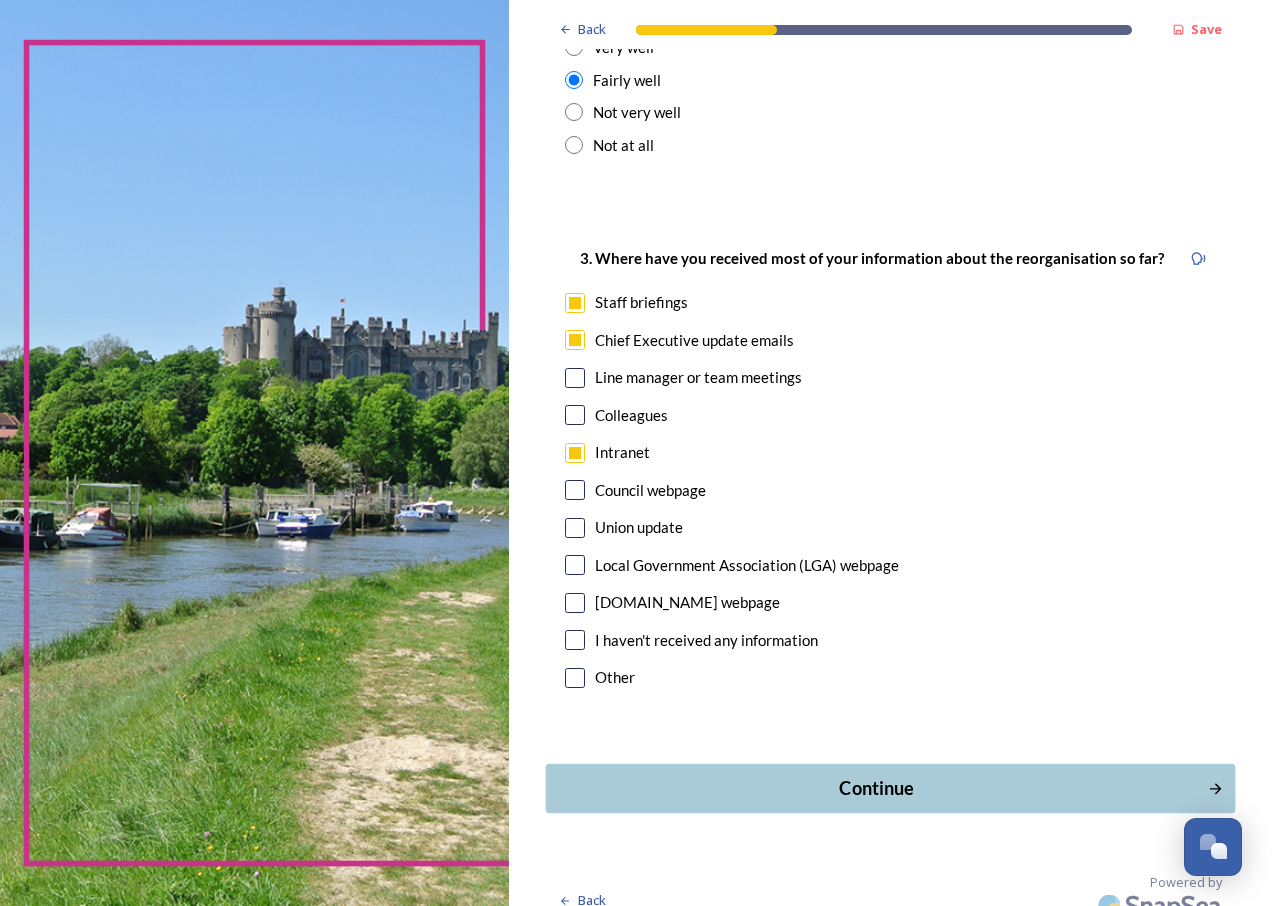 click on "Continue" at bounding box center (876, 788) 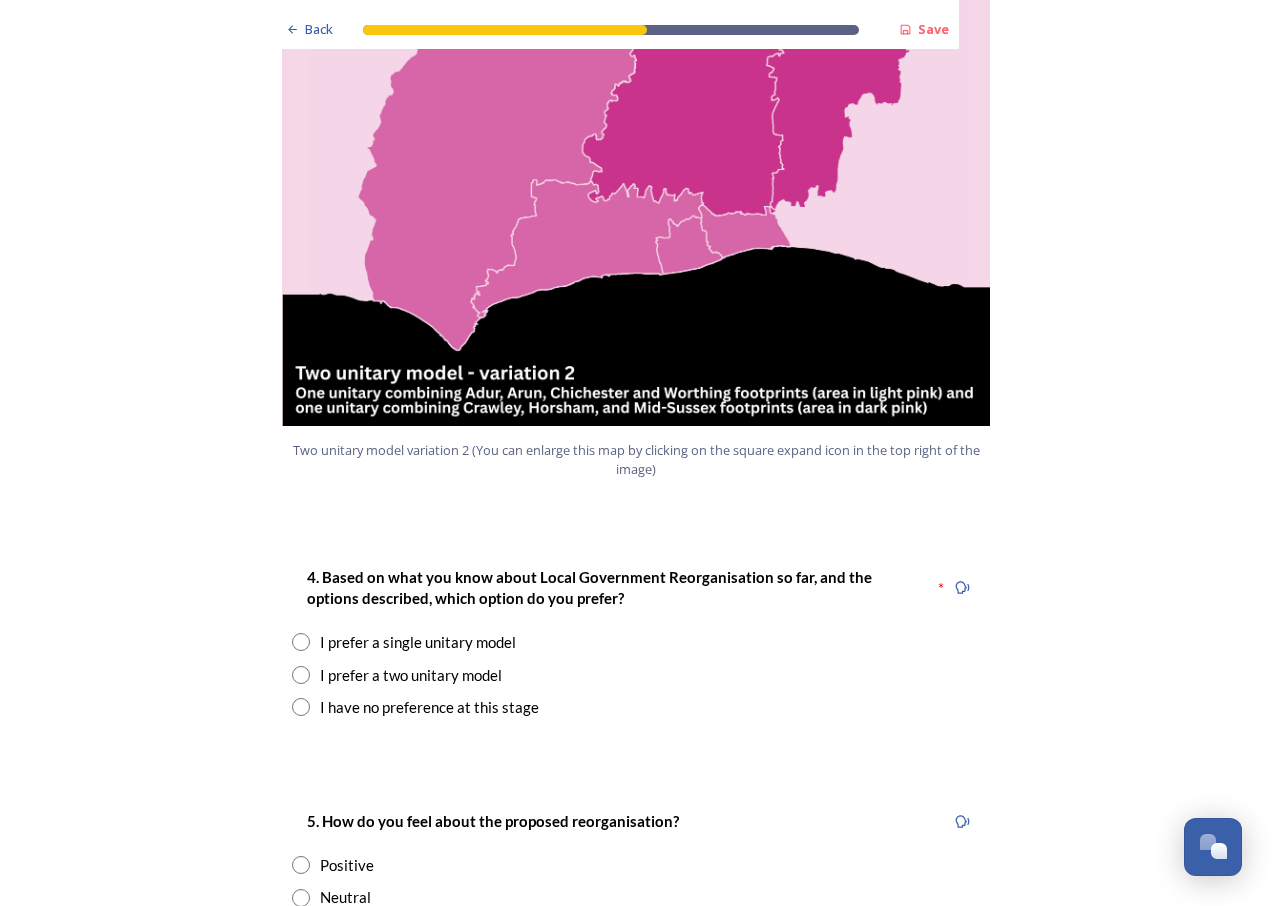 scroll, scrollTop: 2300, scrollLeft: 0, axis: vertical 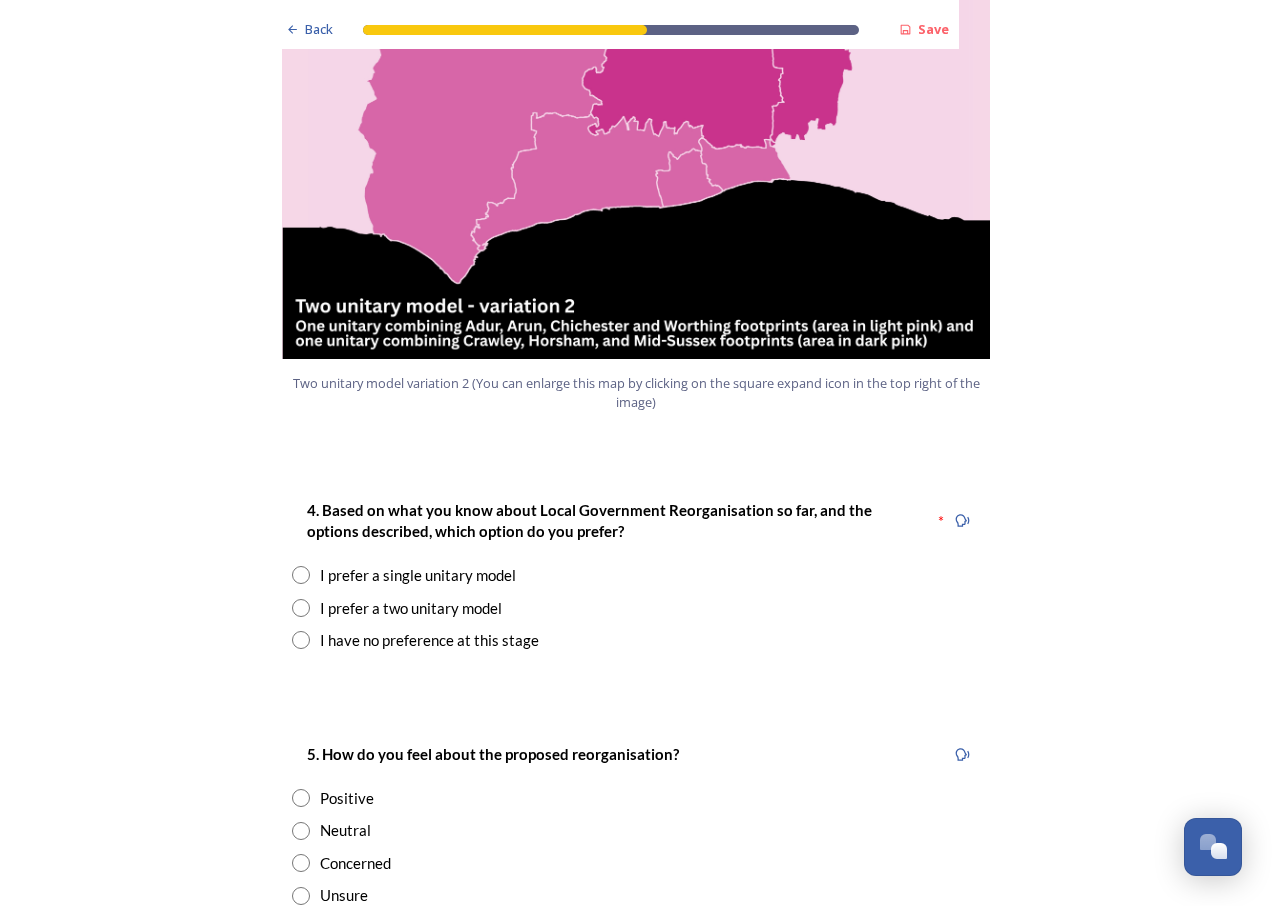 click on "I prefer a two unitary model" at bounding box center [411, 608] 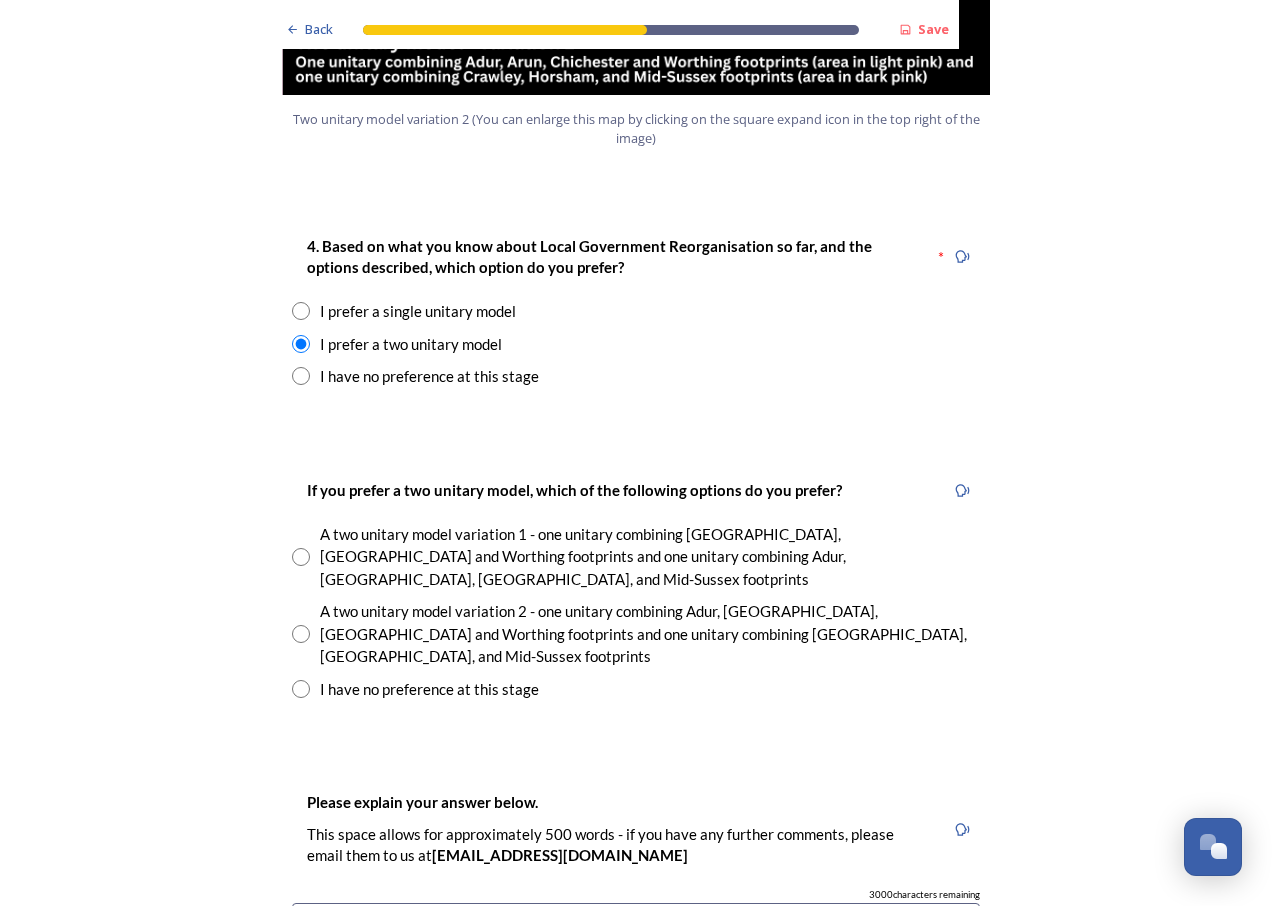scroll, scrollTop: 2600, scrollLeft: 0, axis: vertical 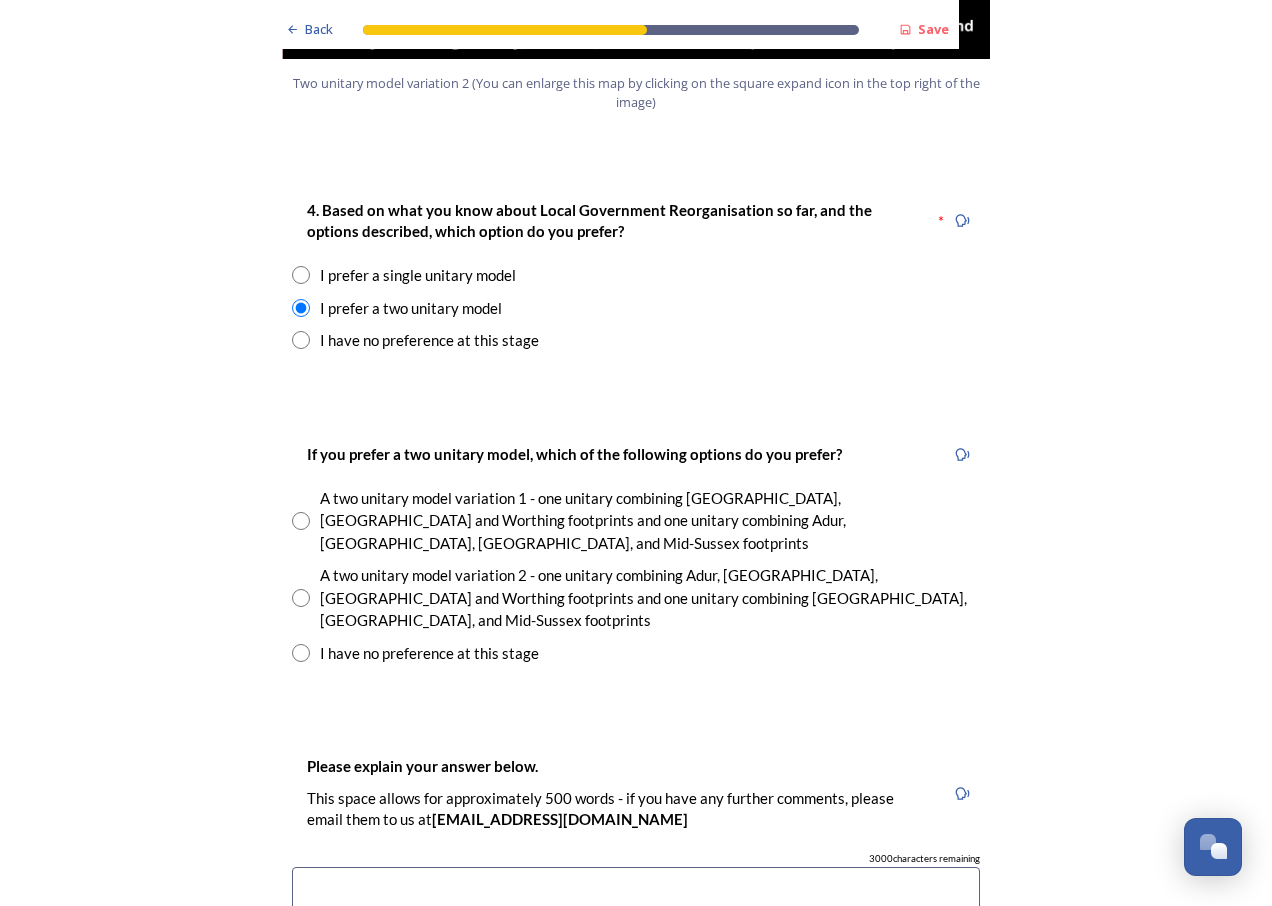 click at bounding box center (301, 521) 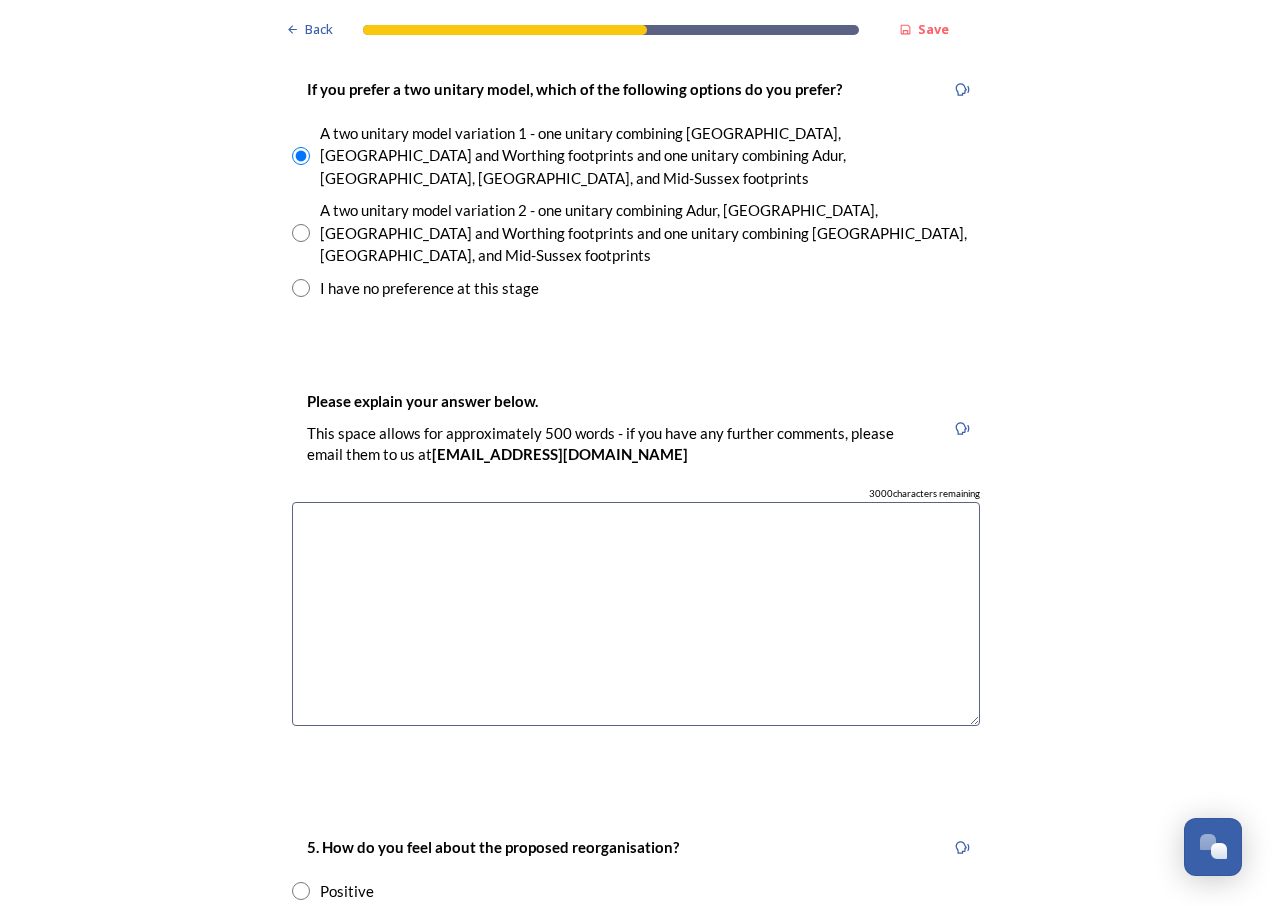 scroll, scrollTop: 3000, scrollLeft: 0, axis: vertical 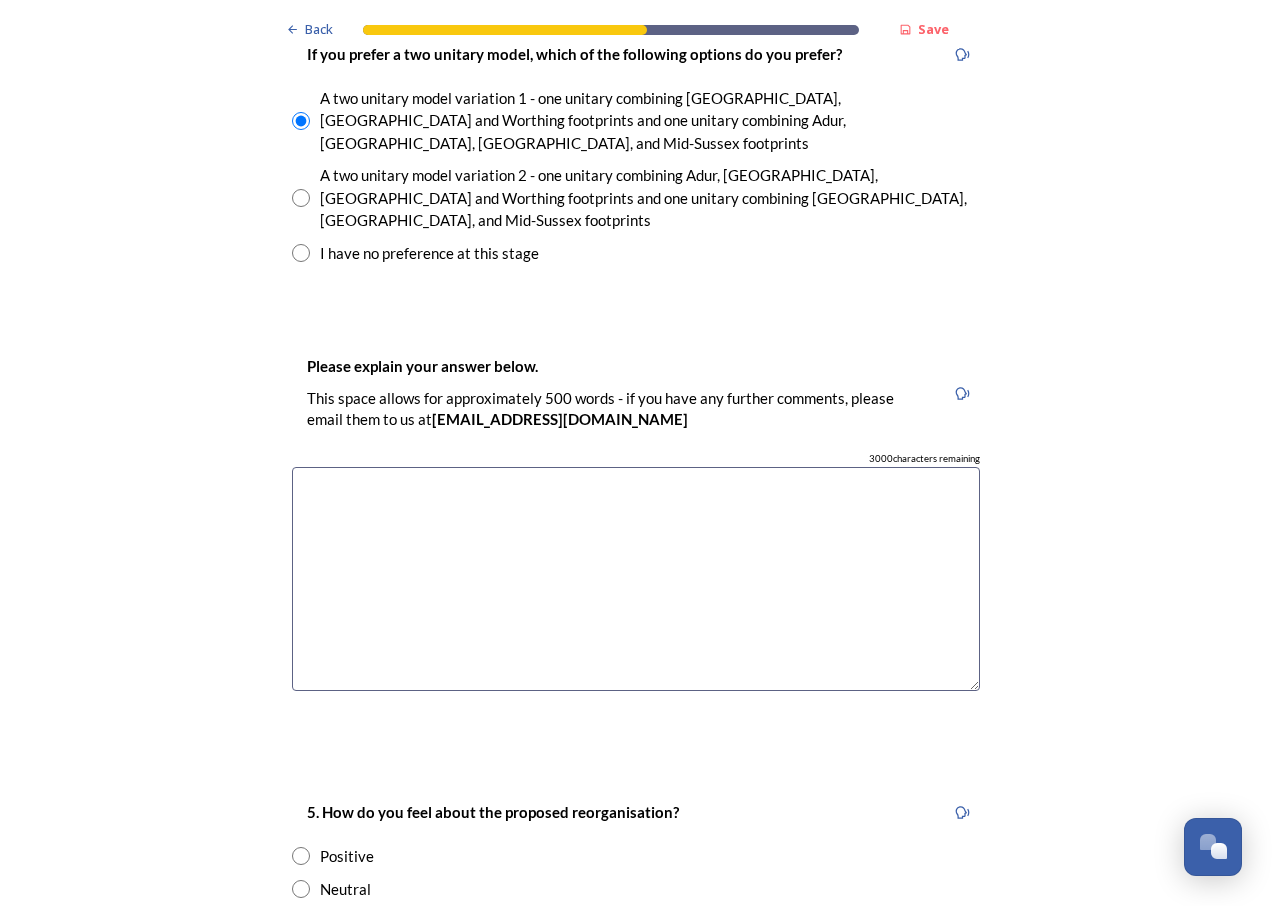 click at bounding box center [636, 579] 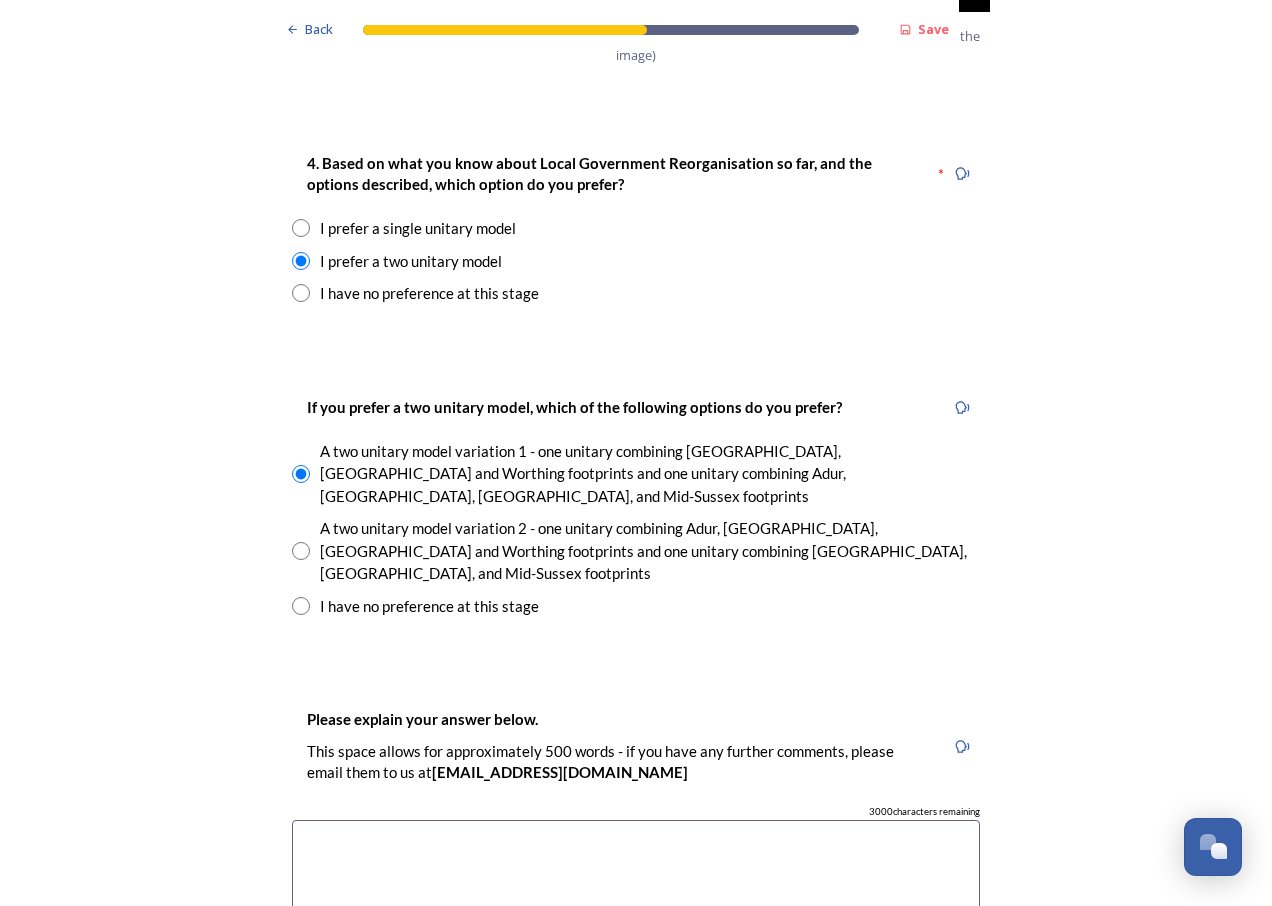 scroll, scrollTop: 3000, scrollLeft: 0, axis: vertical 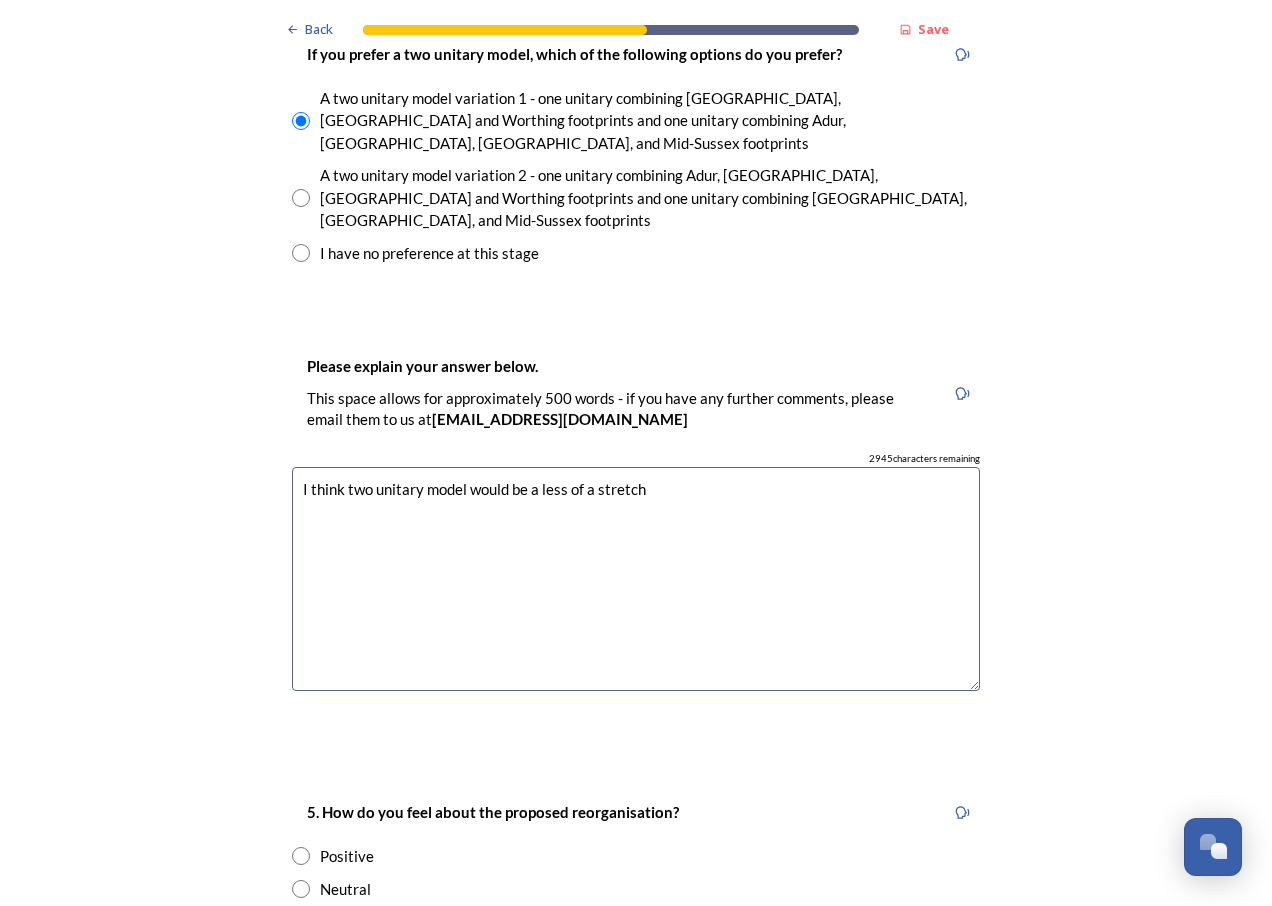 click on "I think two unitary model would be a less of a stretch" at bounding box center (636, 579) 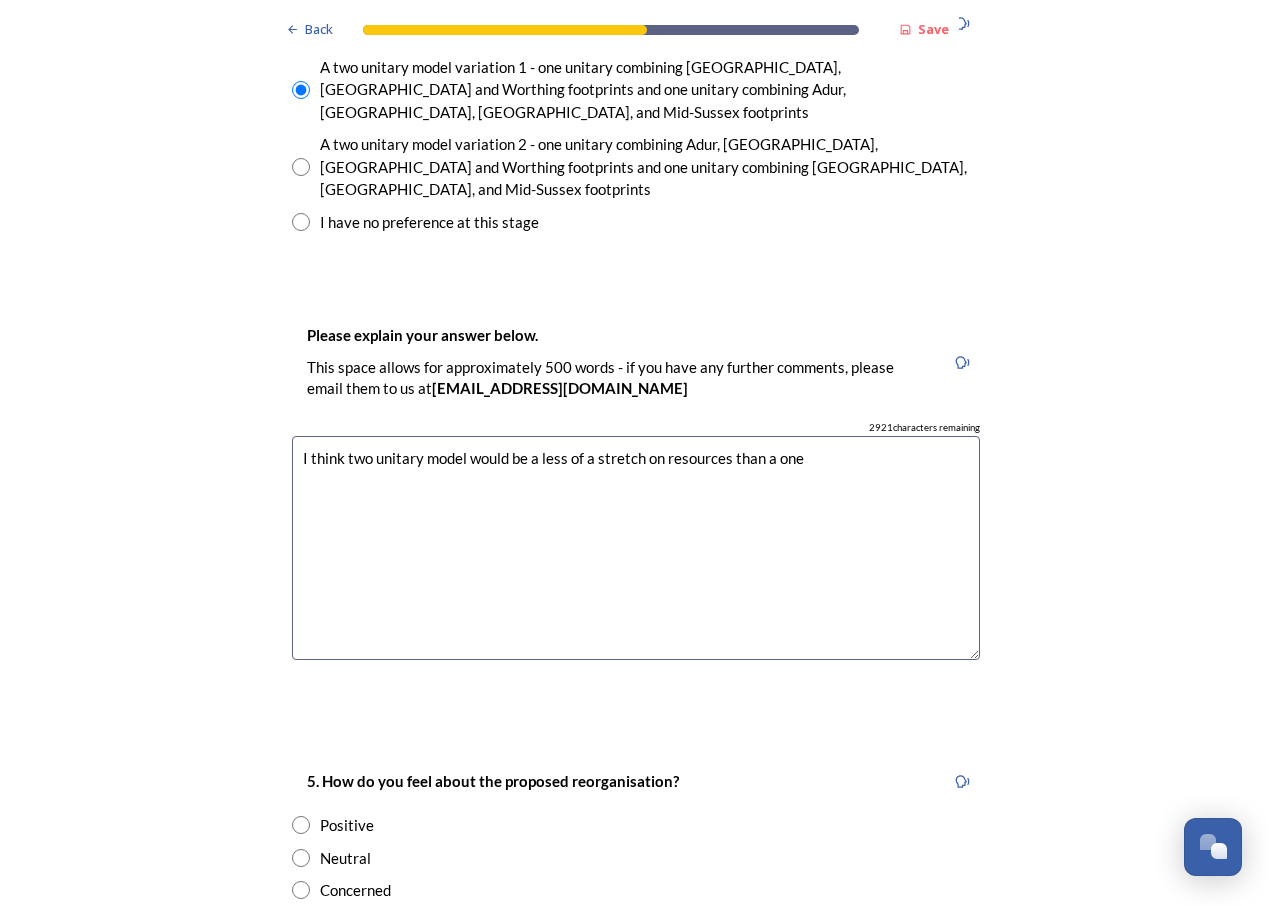 scroll, scrollTop: 3200, scrollLeft: 0, axis: vertical 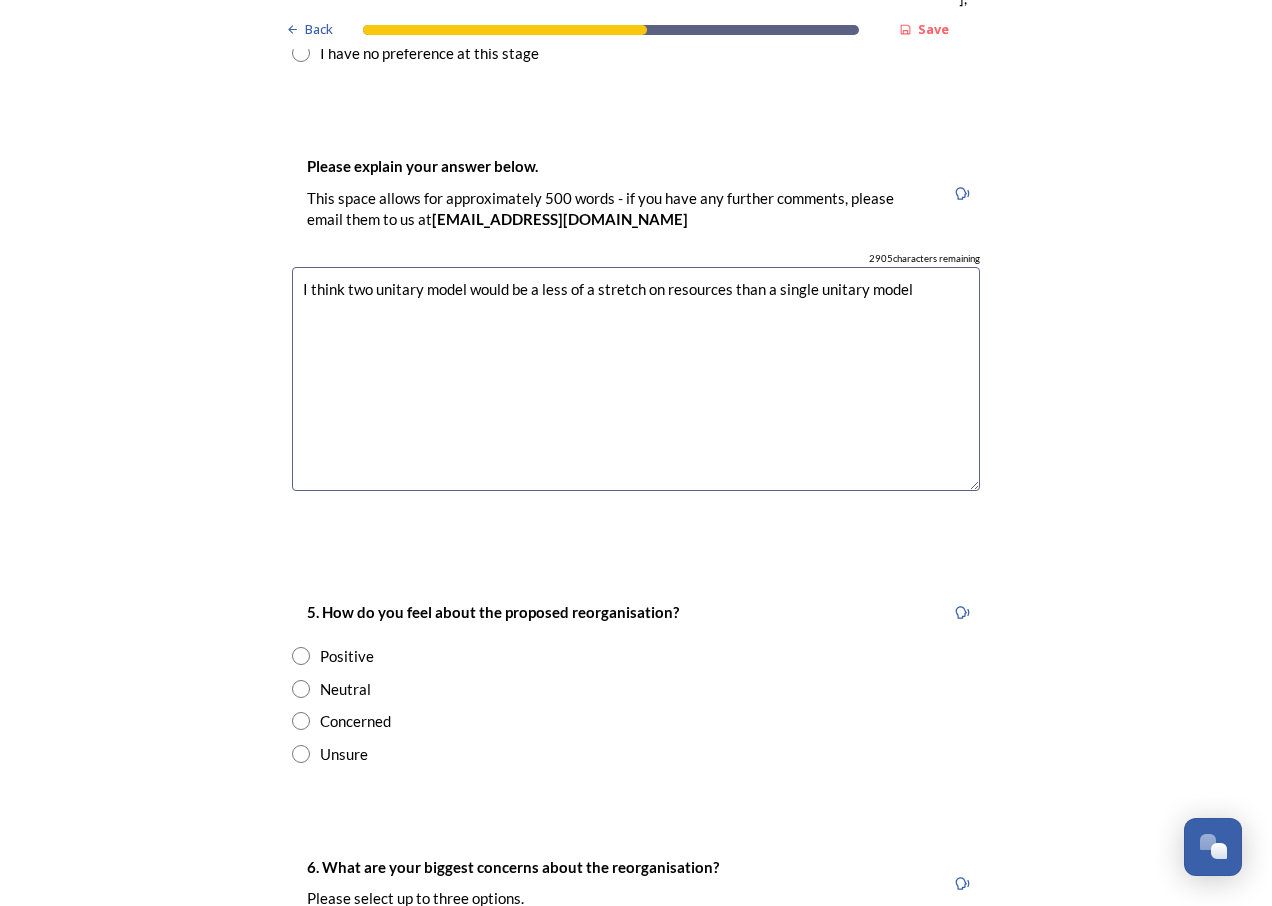 click on "I think two unitary model would be a less of a stretch on resources than a single unitary model" at bounding box center [636, 379] 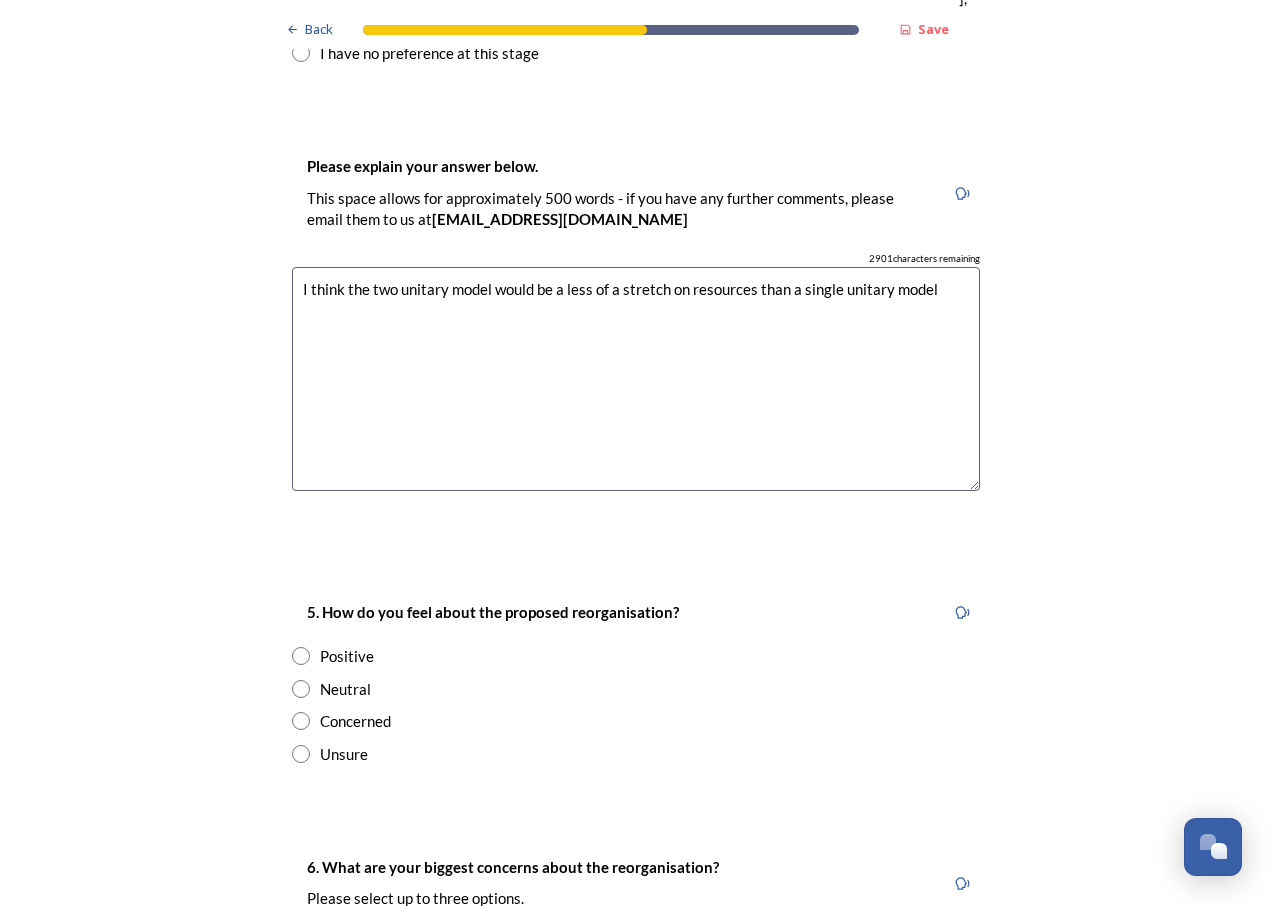 click on "I think the two unitary model would be a less of a stretch on resources than a single unitary model" at bounding box center [636, 379] 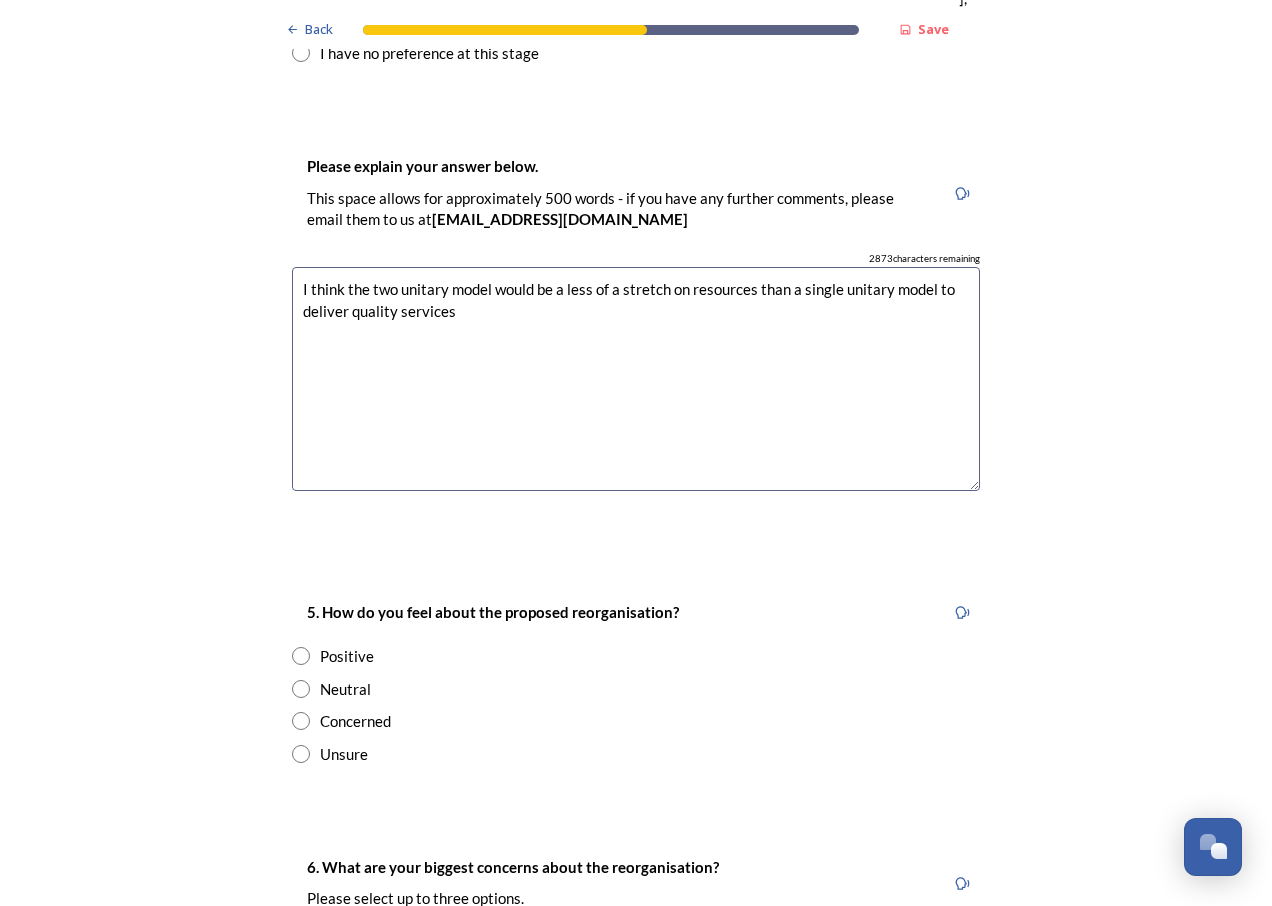 type on "I think the two unitary model would be a less of a stretch on resources than a single unitary model to deliver quality services" 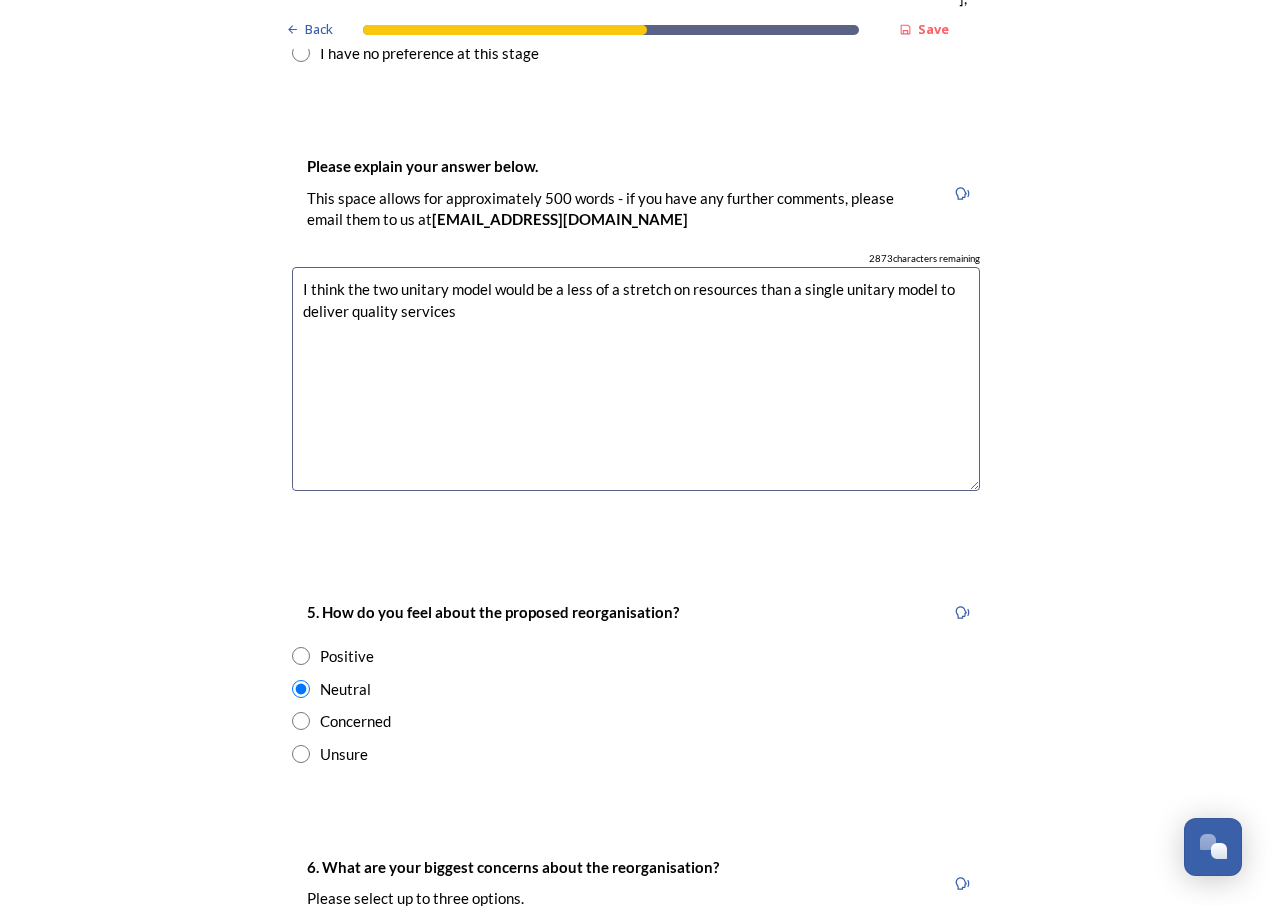 click on "Concerned" at bounding box center [355, 721] 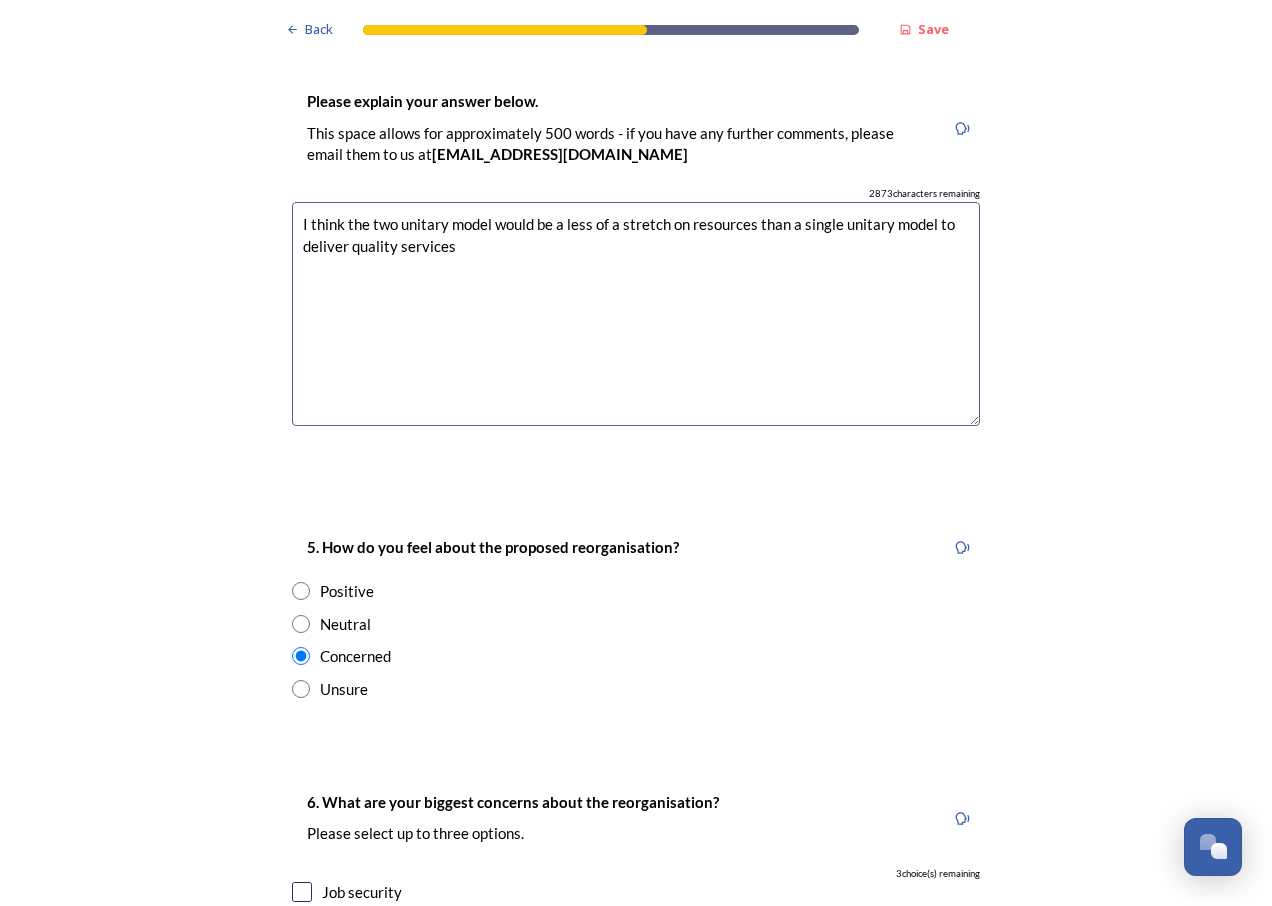 scroll, scrollTop: 3300, scrollLeft: 0, axis: vertical 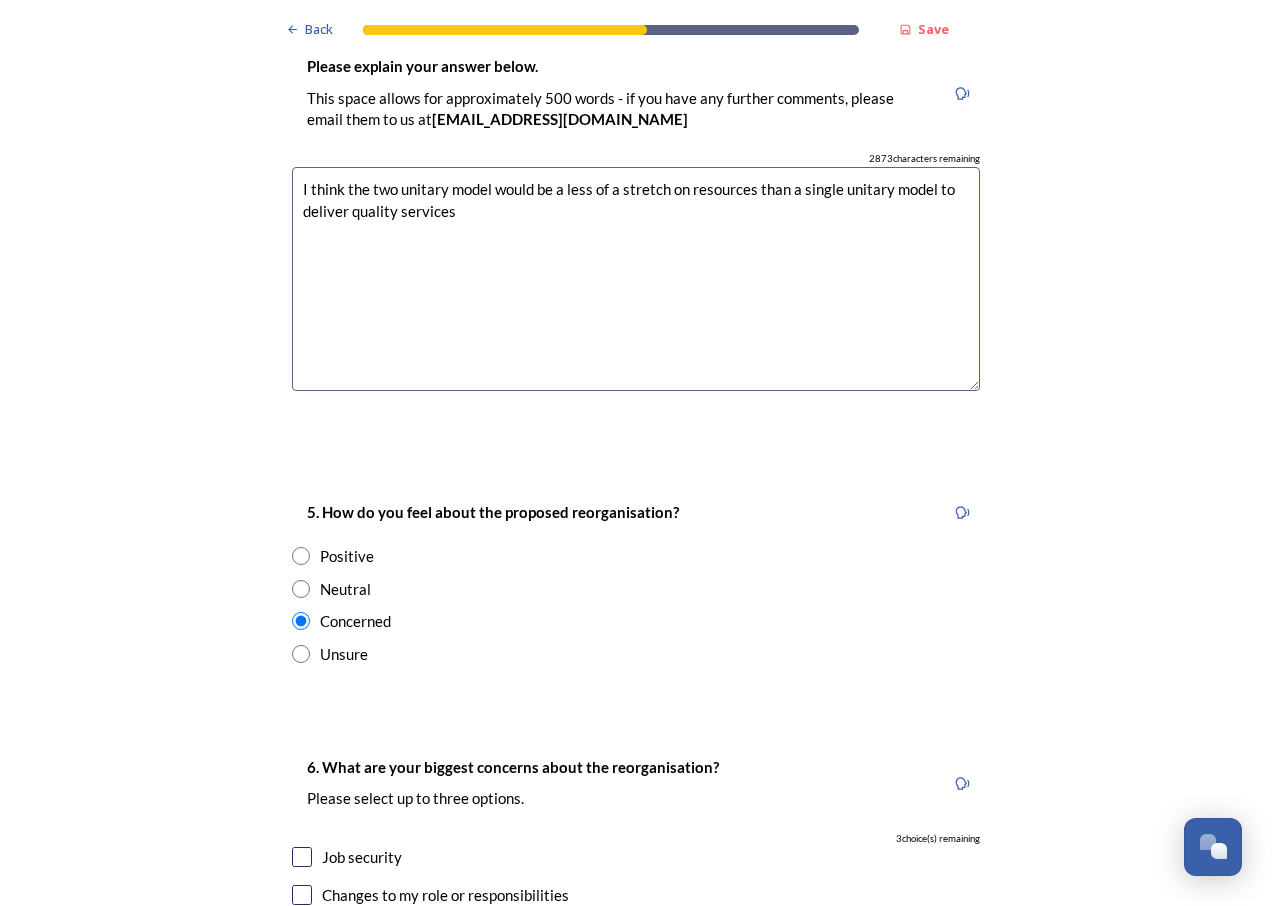 click on "Unsure" at bounding box center [344, 654] 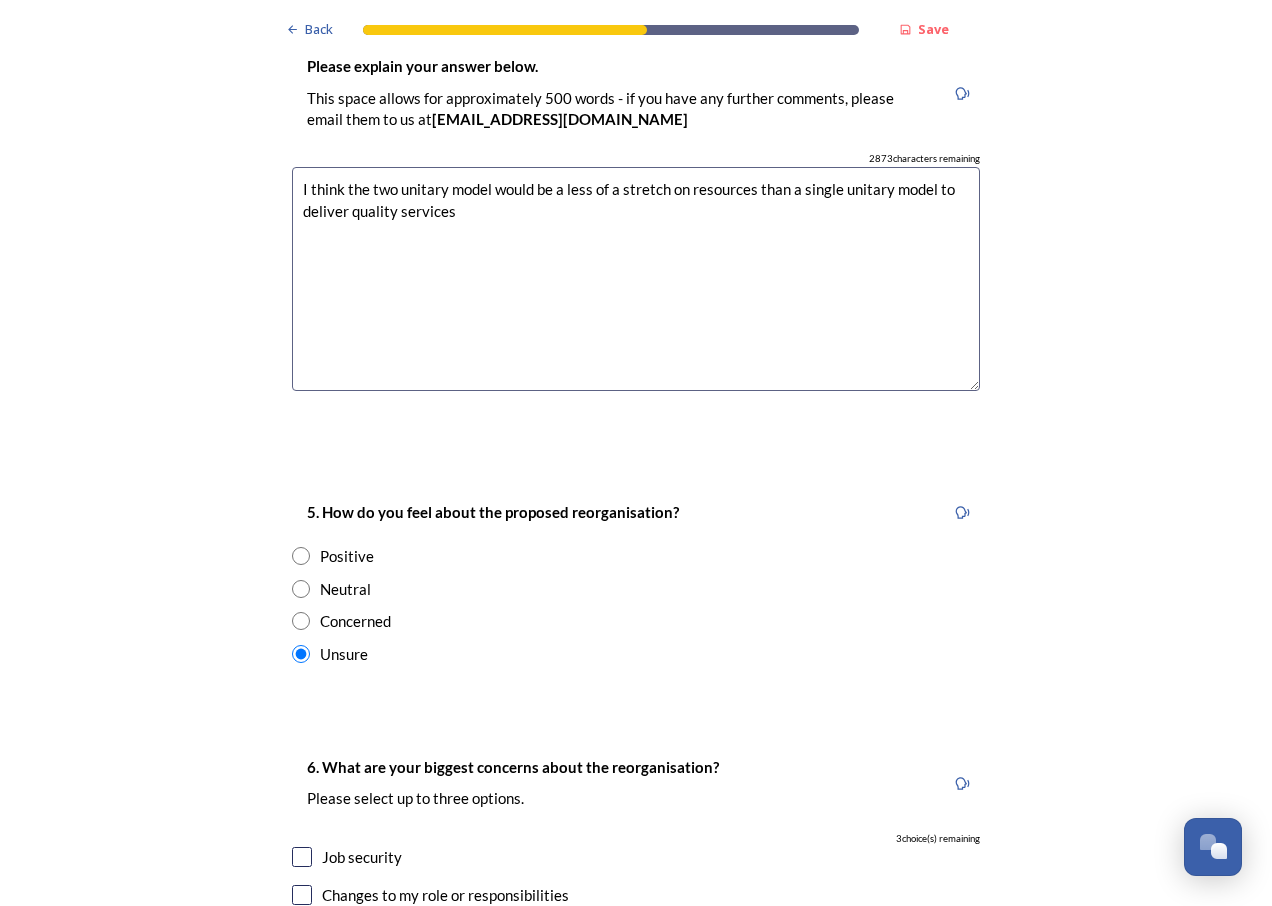 click on "Concerned" at bounding box center (355, 621) 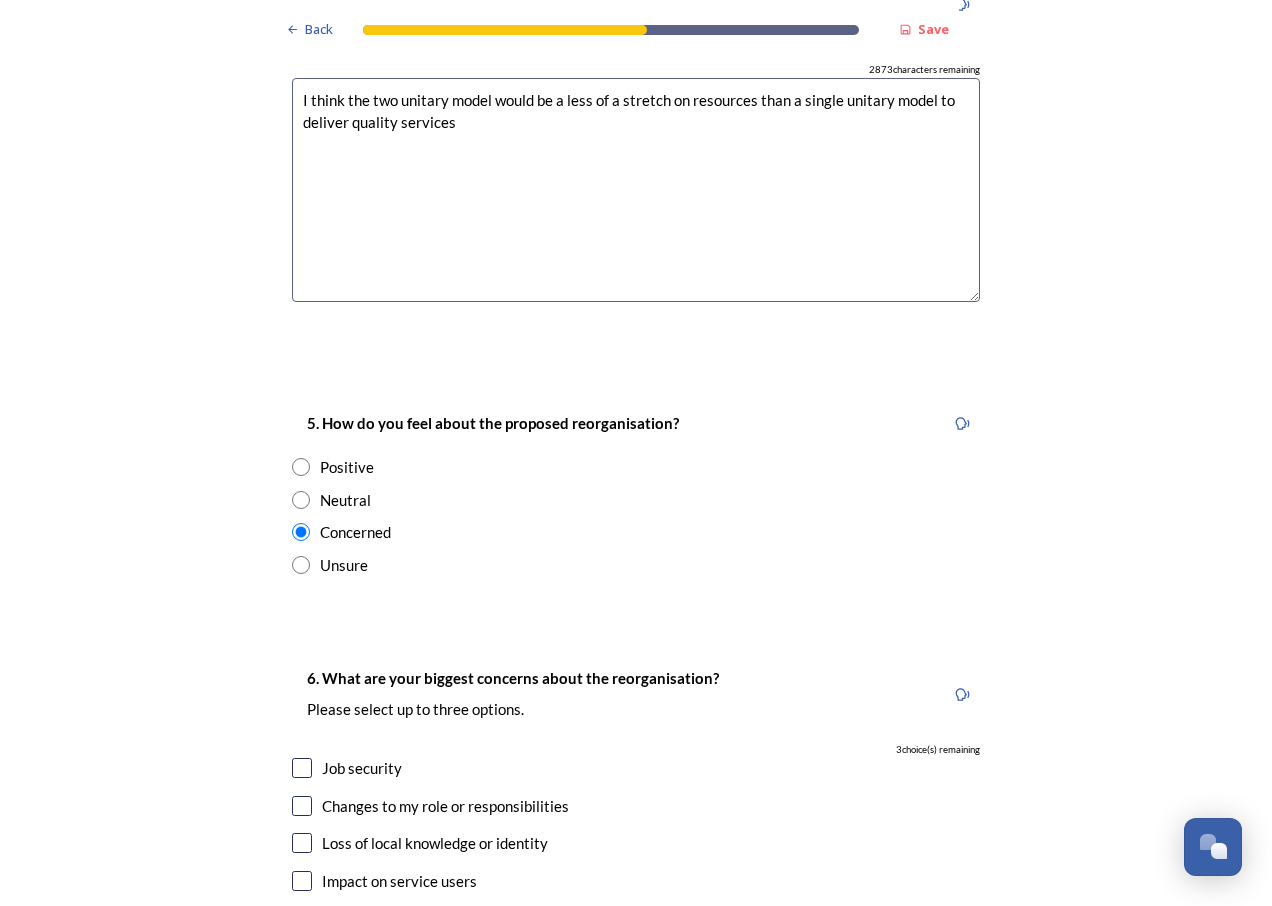 scroll, scrollTop: 3700, scrollLeft: 0, axis: vertical 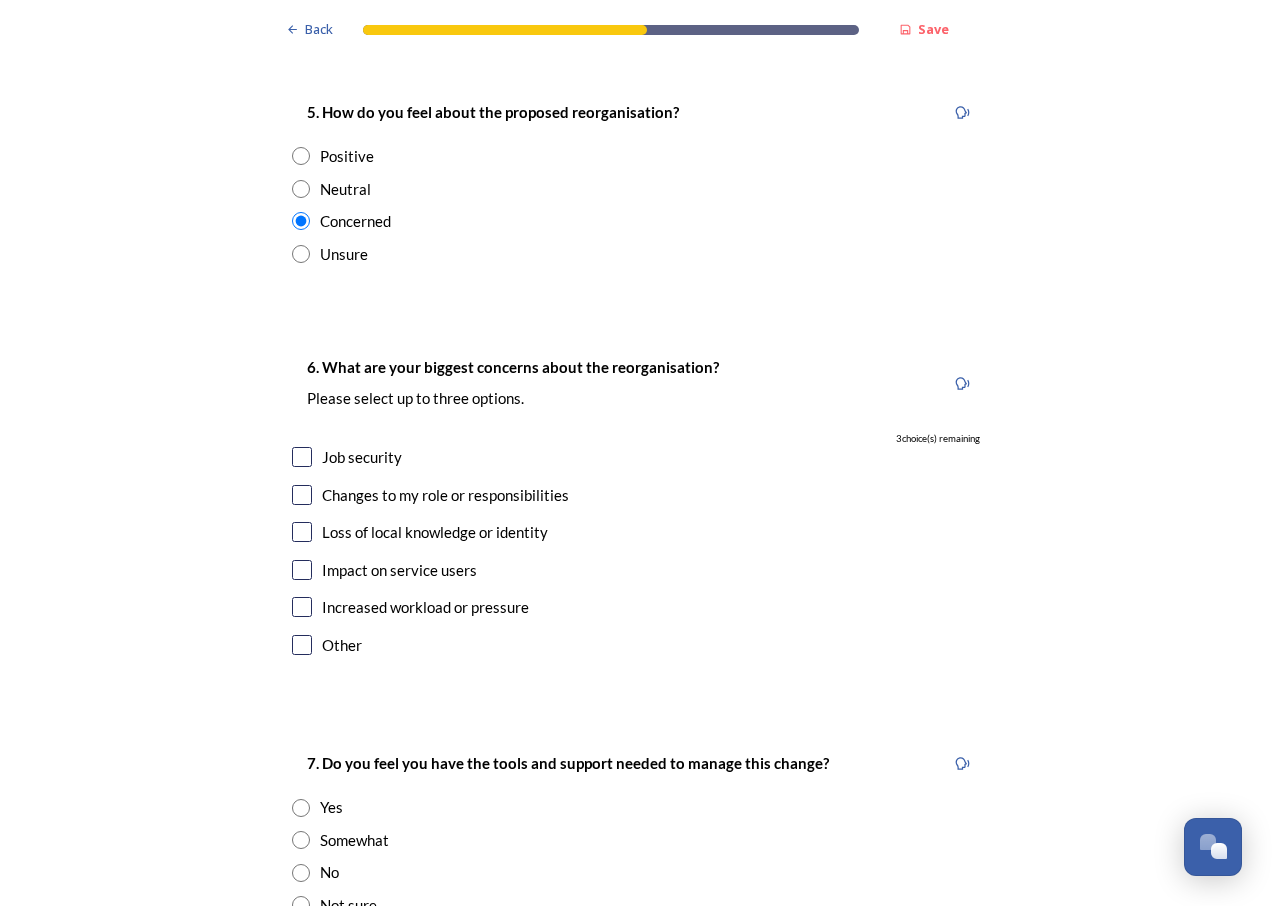 click at bounding box center (302, 457) 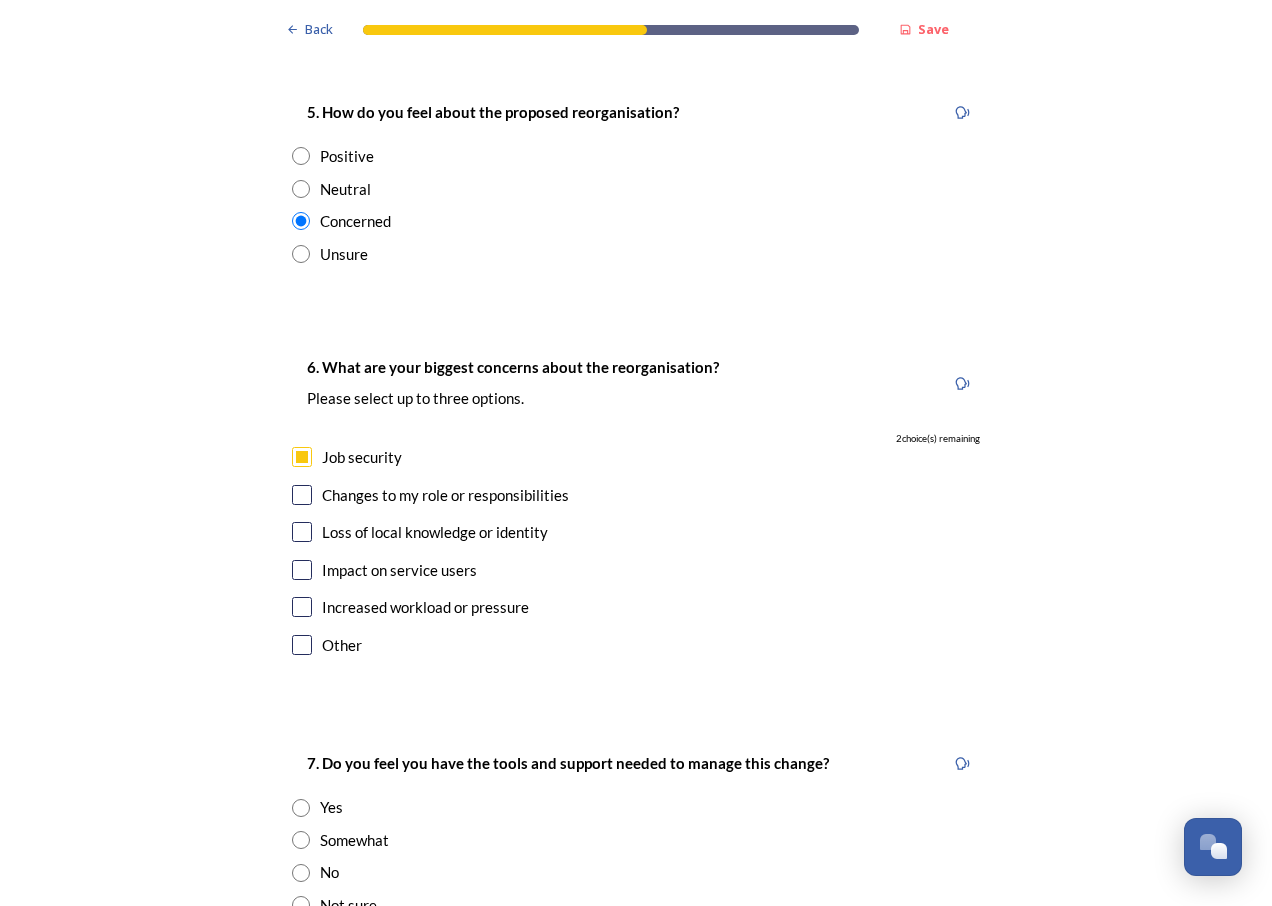 click at bounding box center (302, 495) 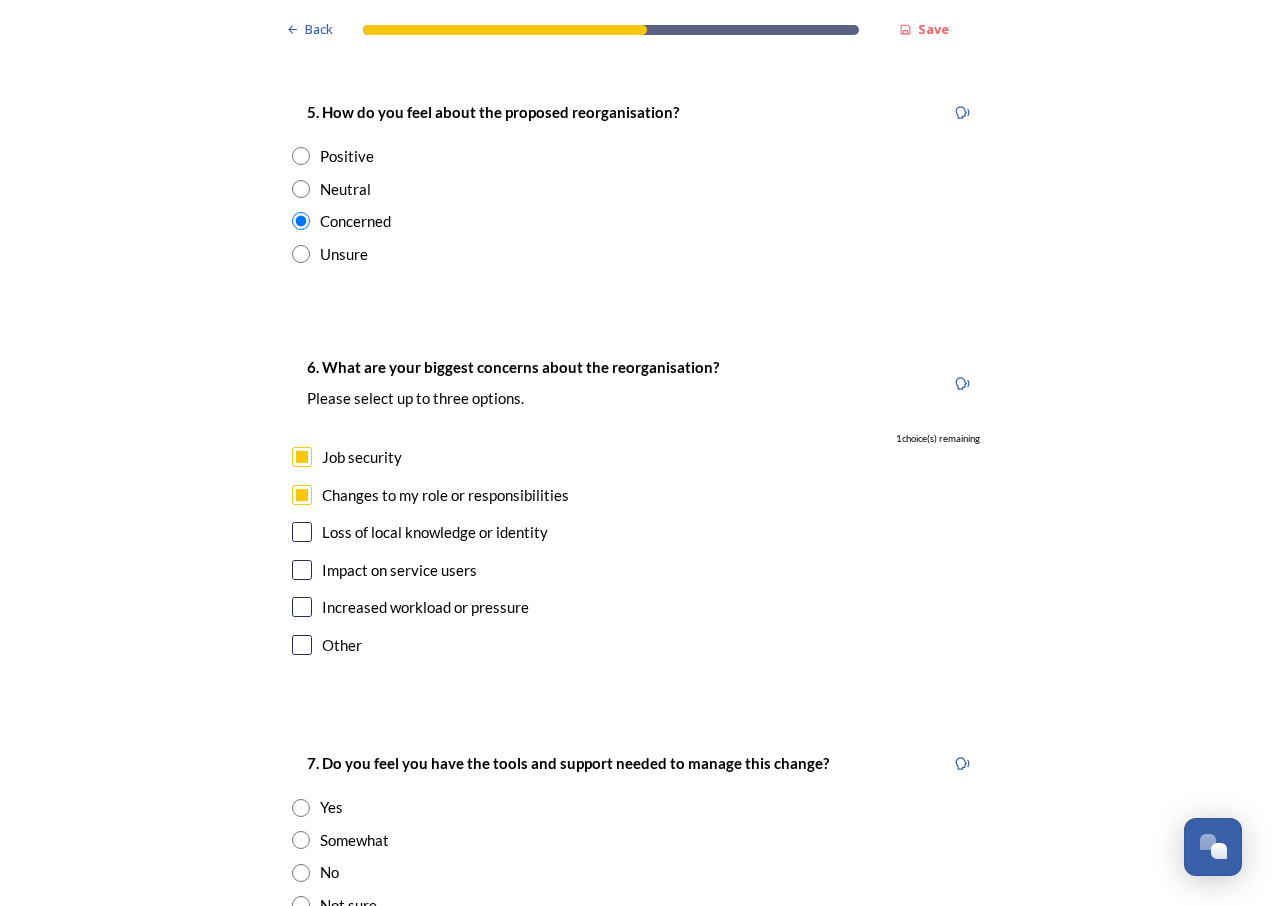 click at bounding box center (302, 607) 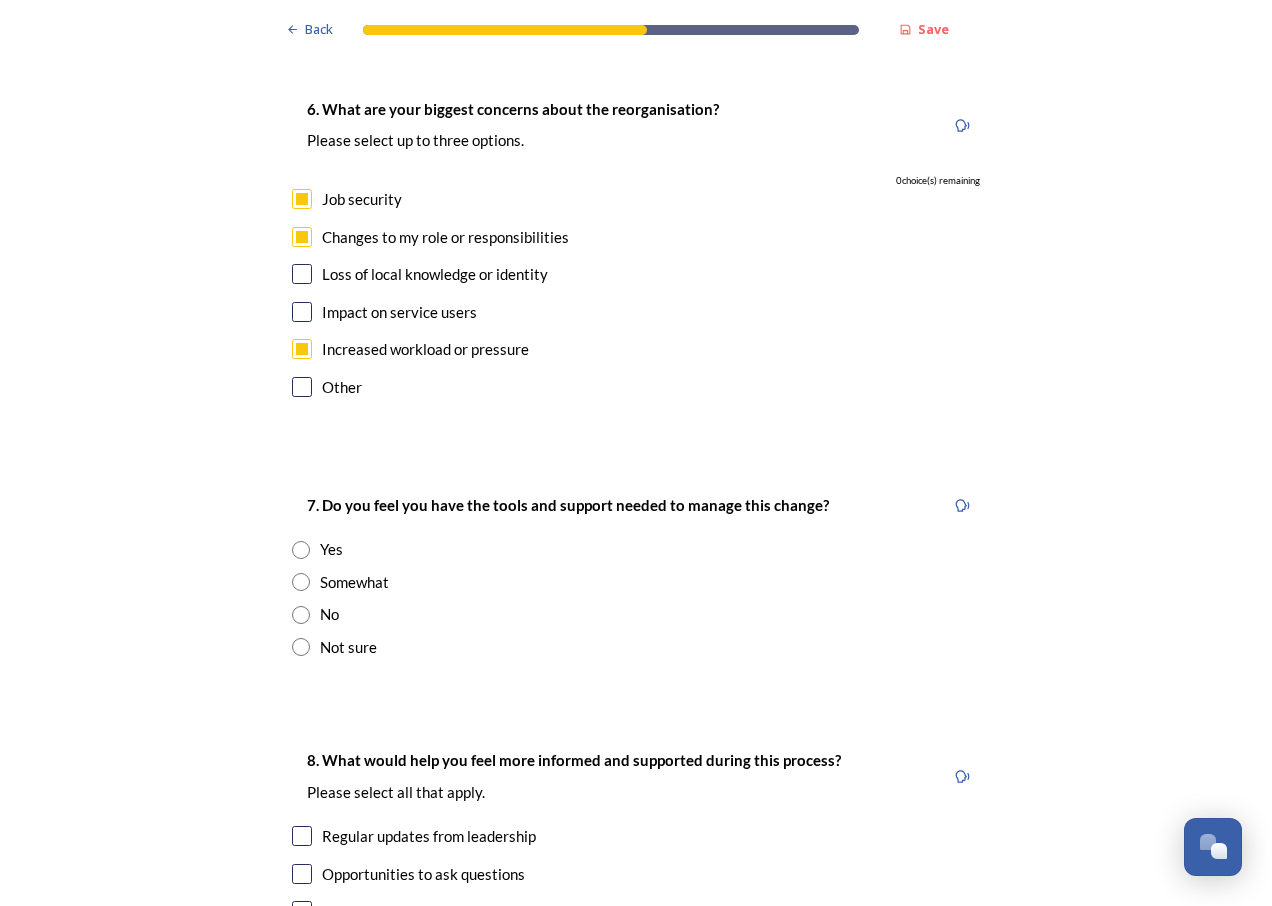 scroll, scrollTop: 4000, scrollLeft: 0, axis: vertical 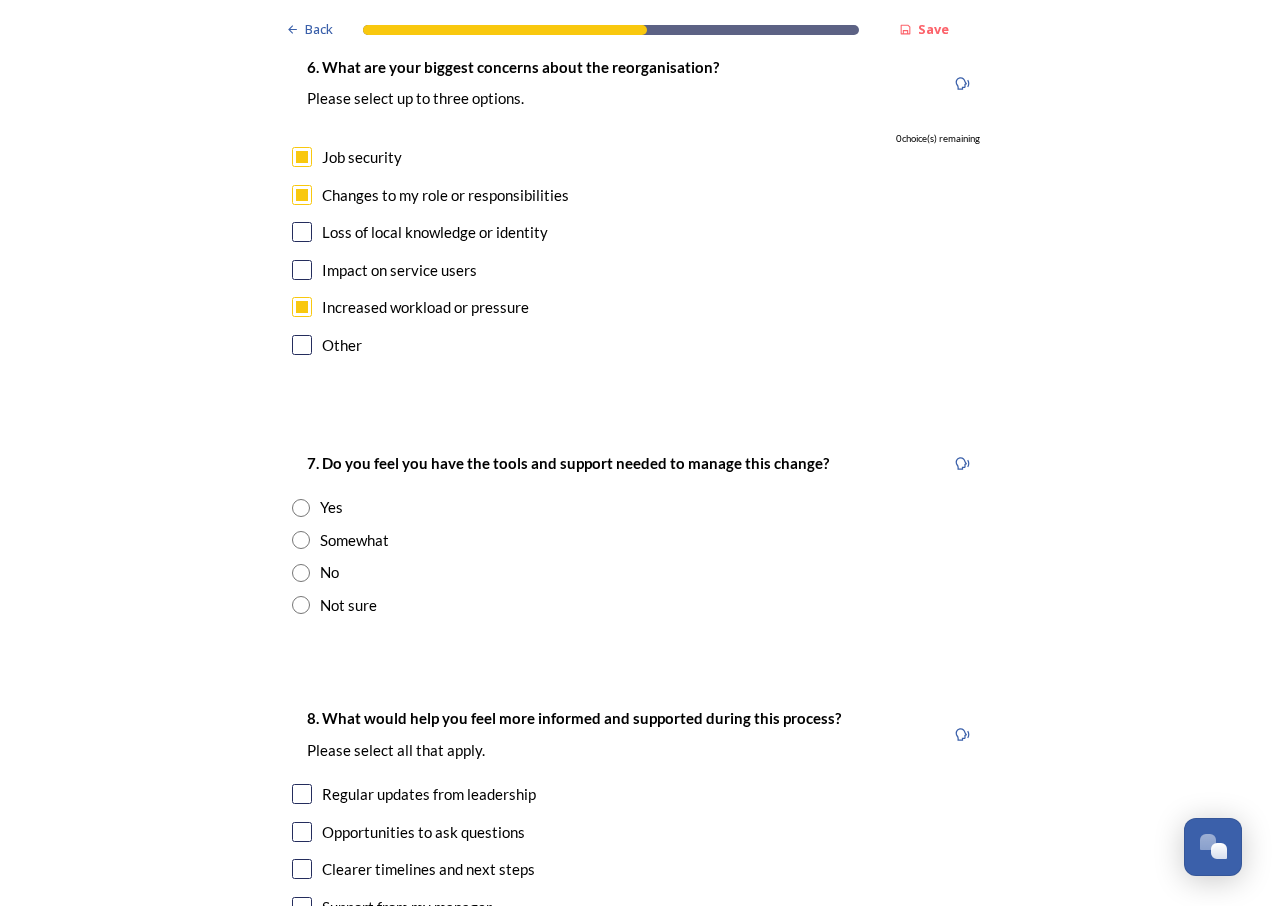 click at bounding box center [301, 605] 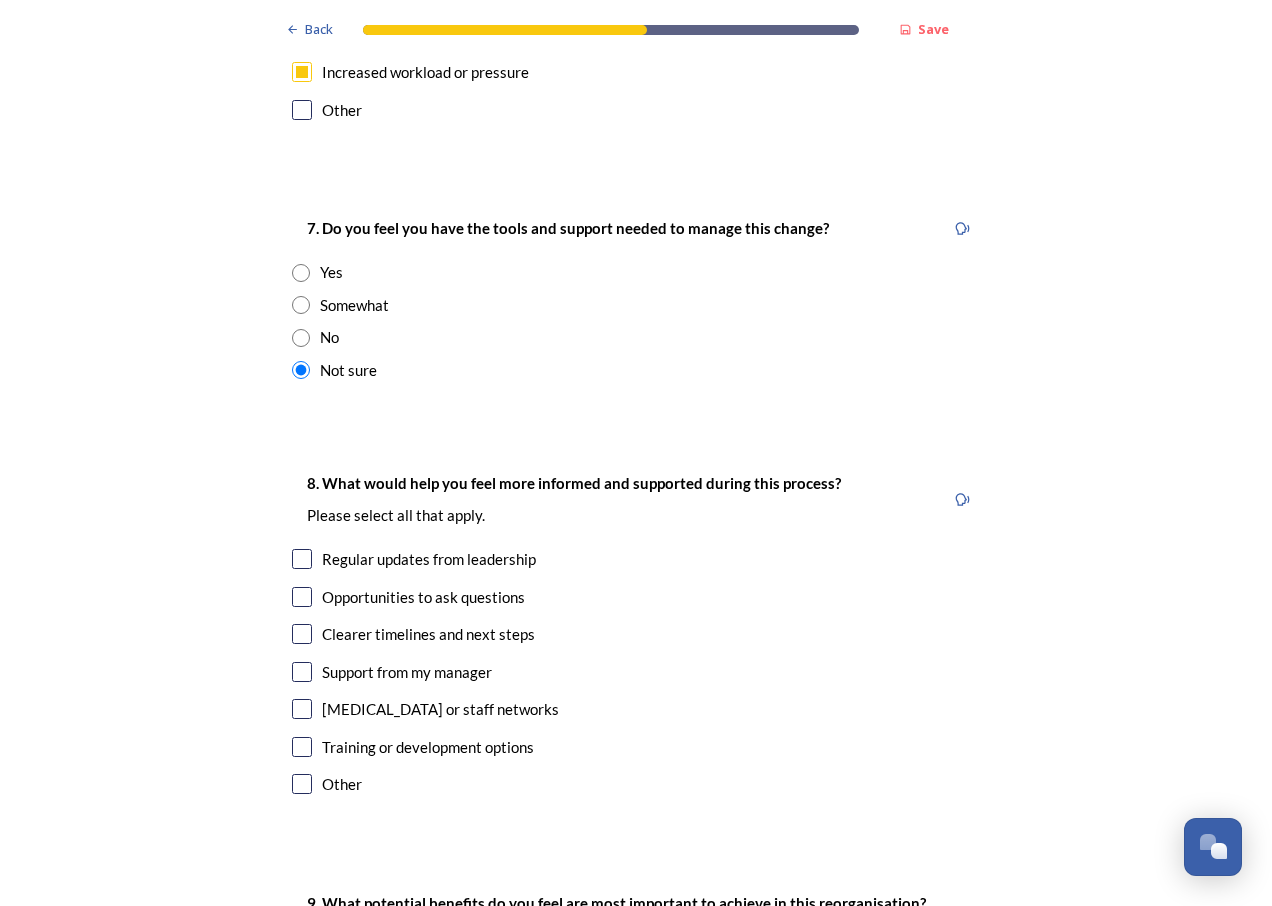 scroll, scrollTop: 4300, scrollLeft: 0, axis: vertical 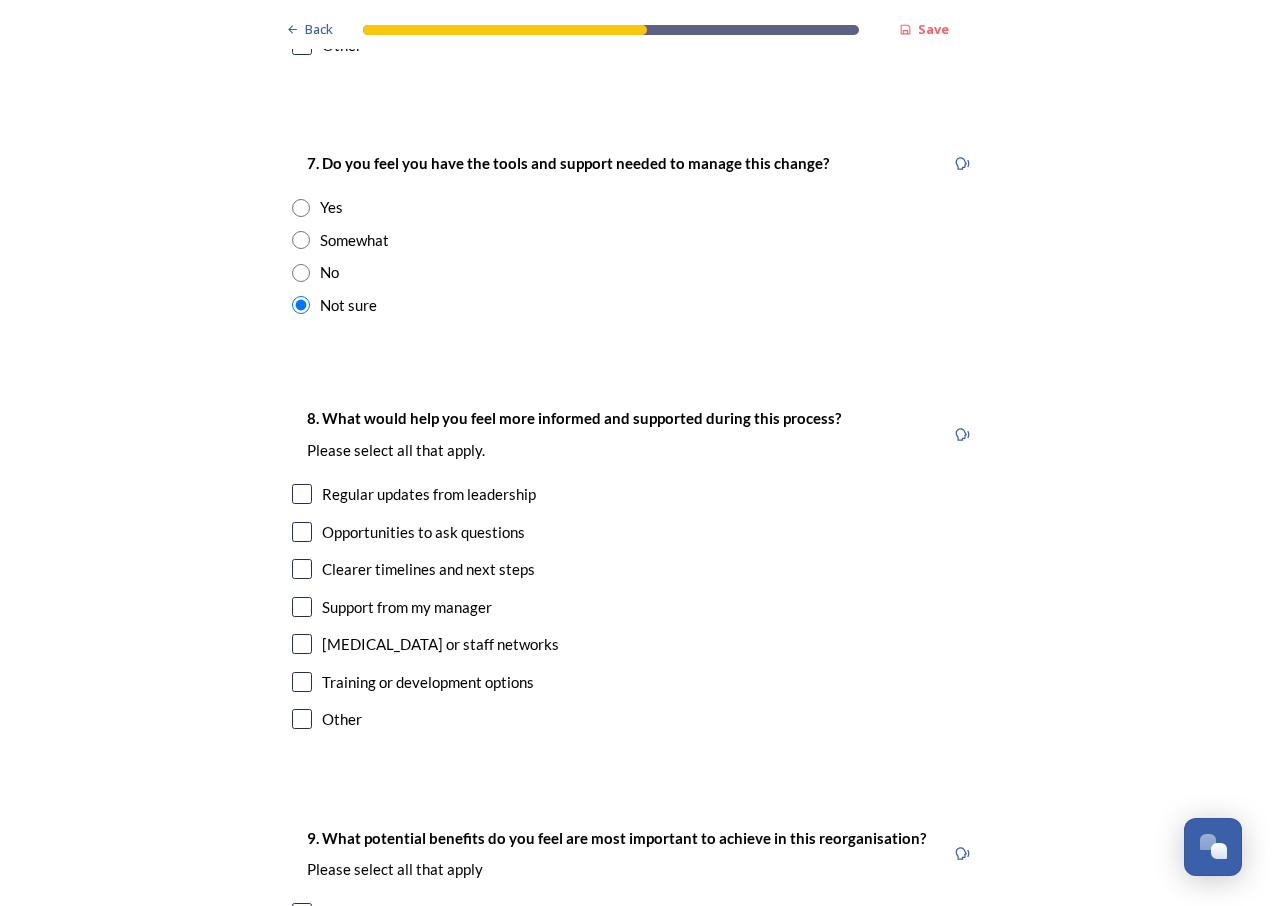 click at bounding box center [302, 494] 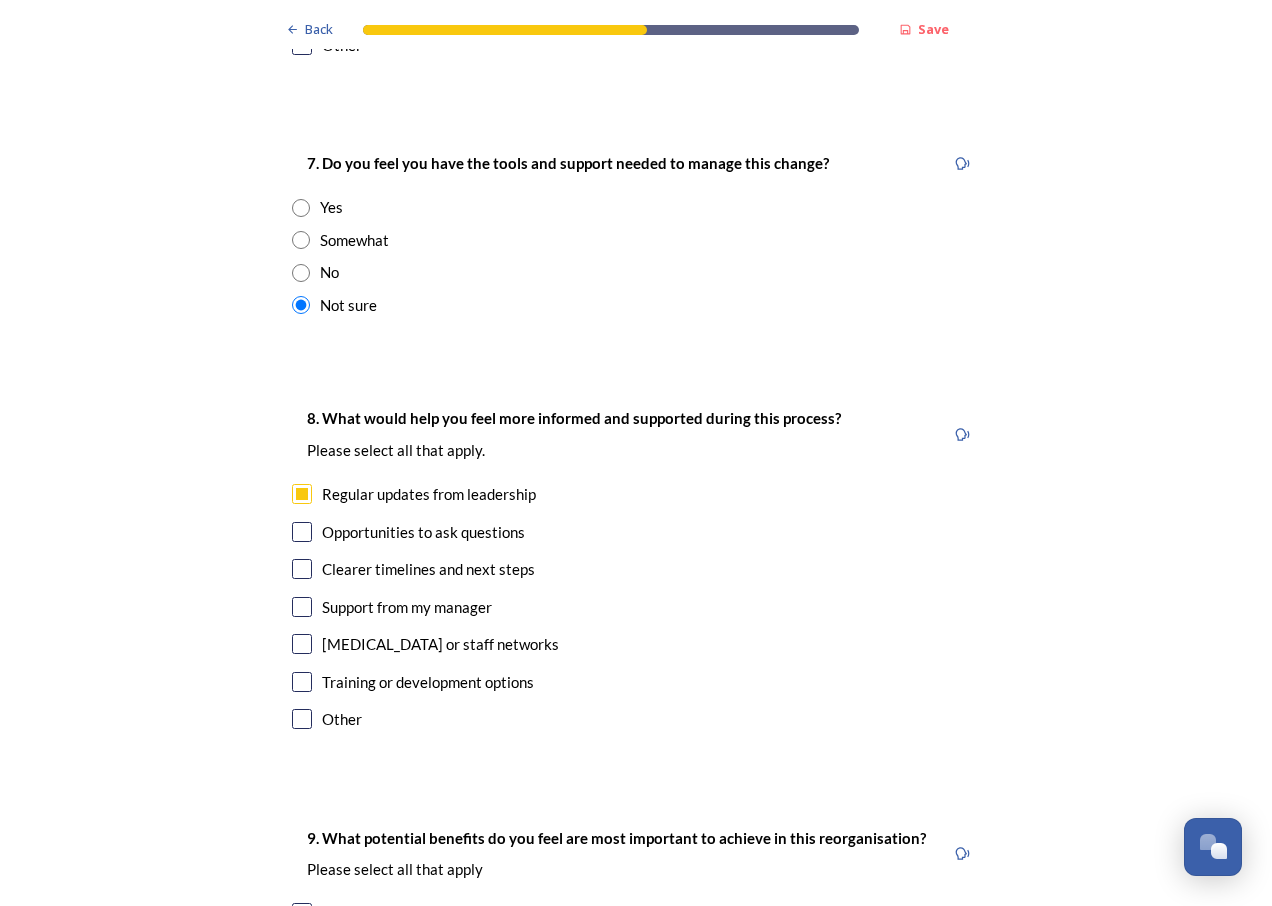 click at bounding box center (302, 532) 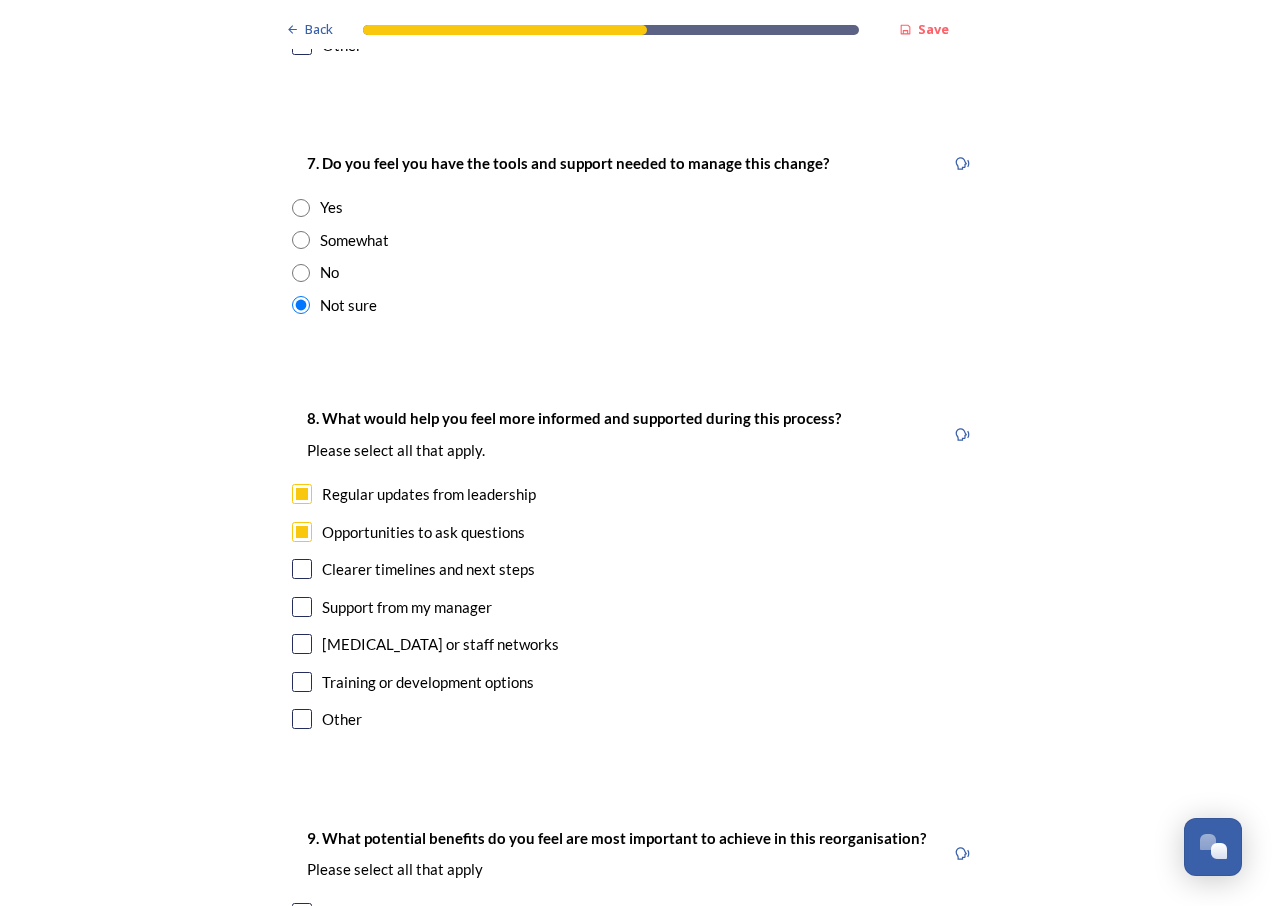 click at bounding box center (302, 569) 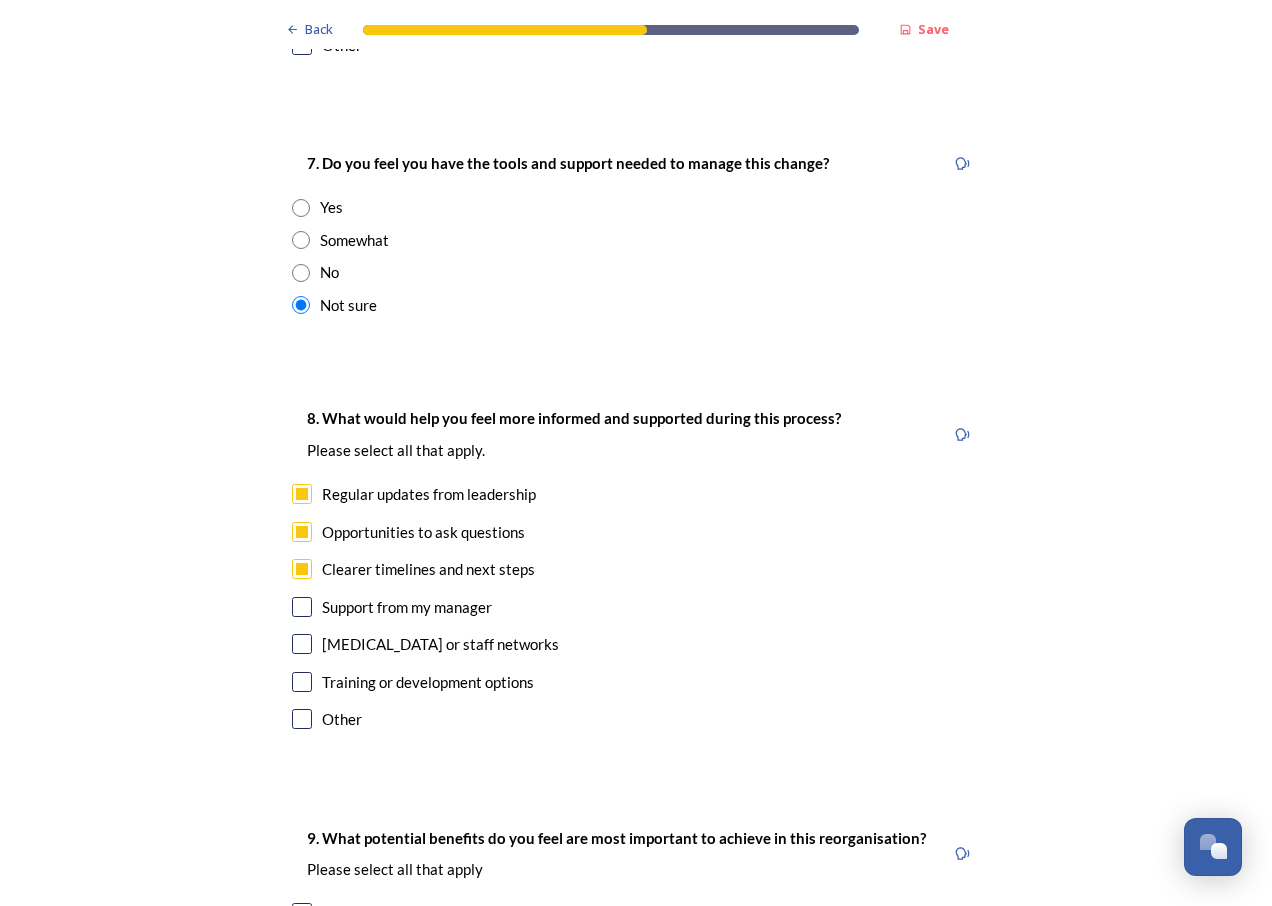 click at bounding box center [302, 682] 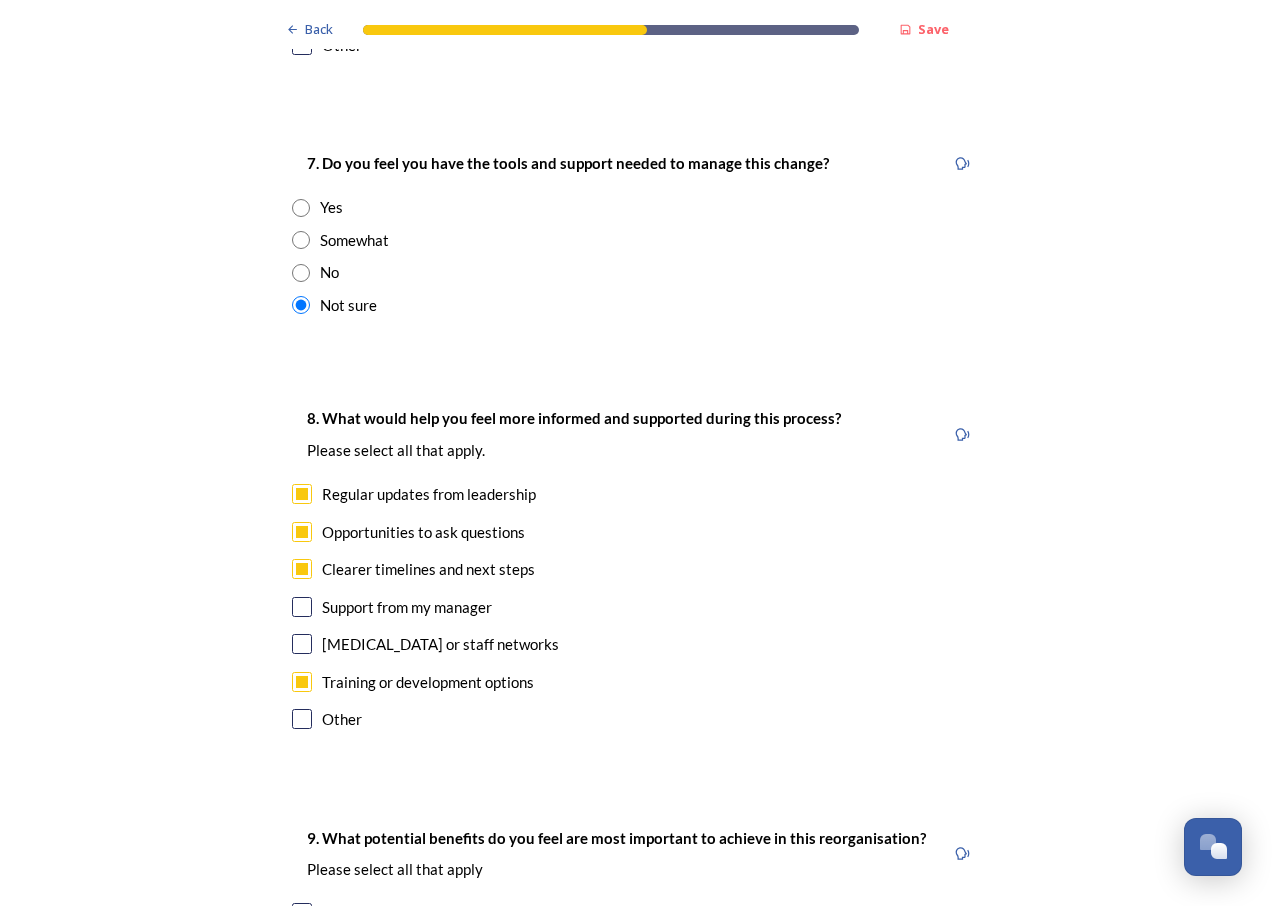 click at bounding box center [302, 607] 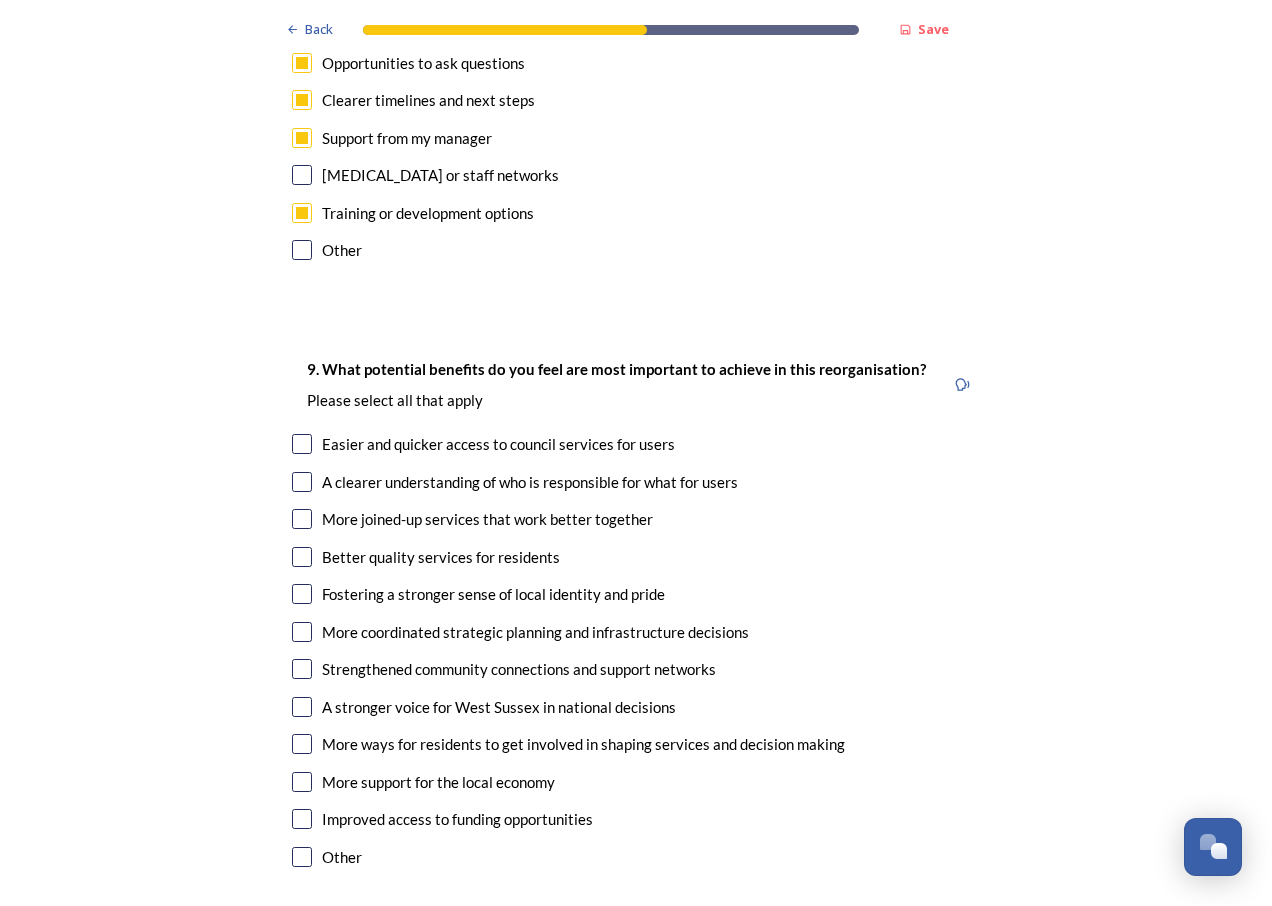 scroll, scrollTop: 4800, scrollLeft: 0, axis: vertical 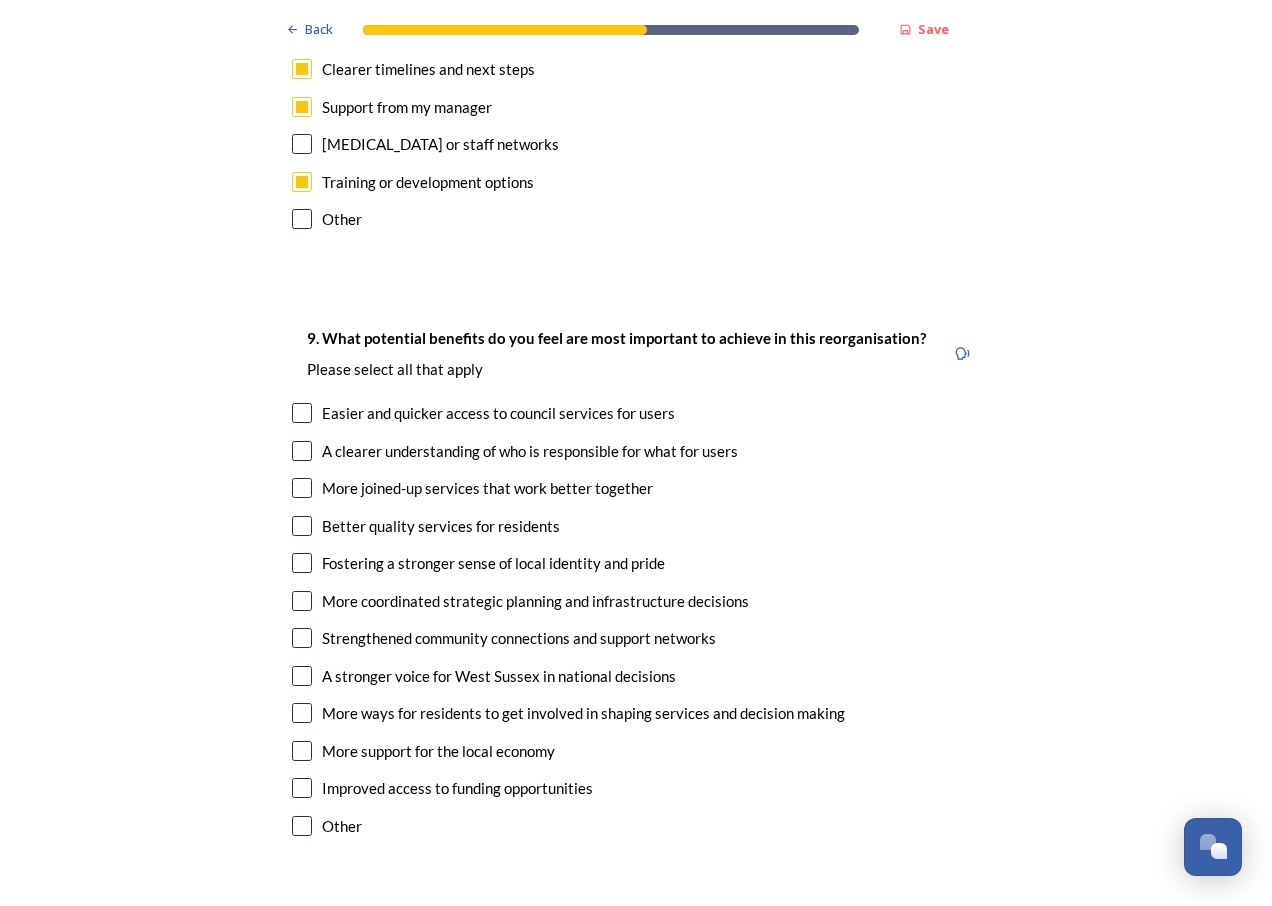 click at bounding box center [302, 488] 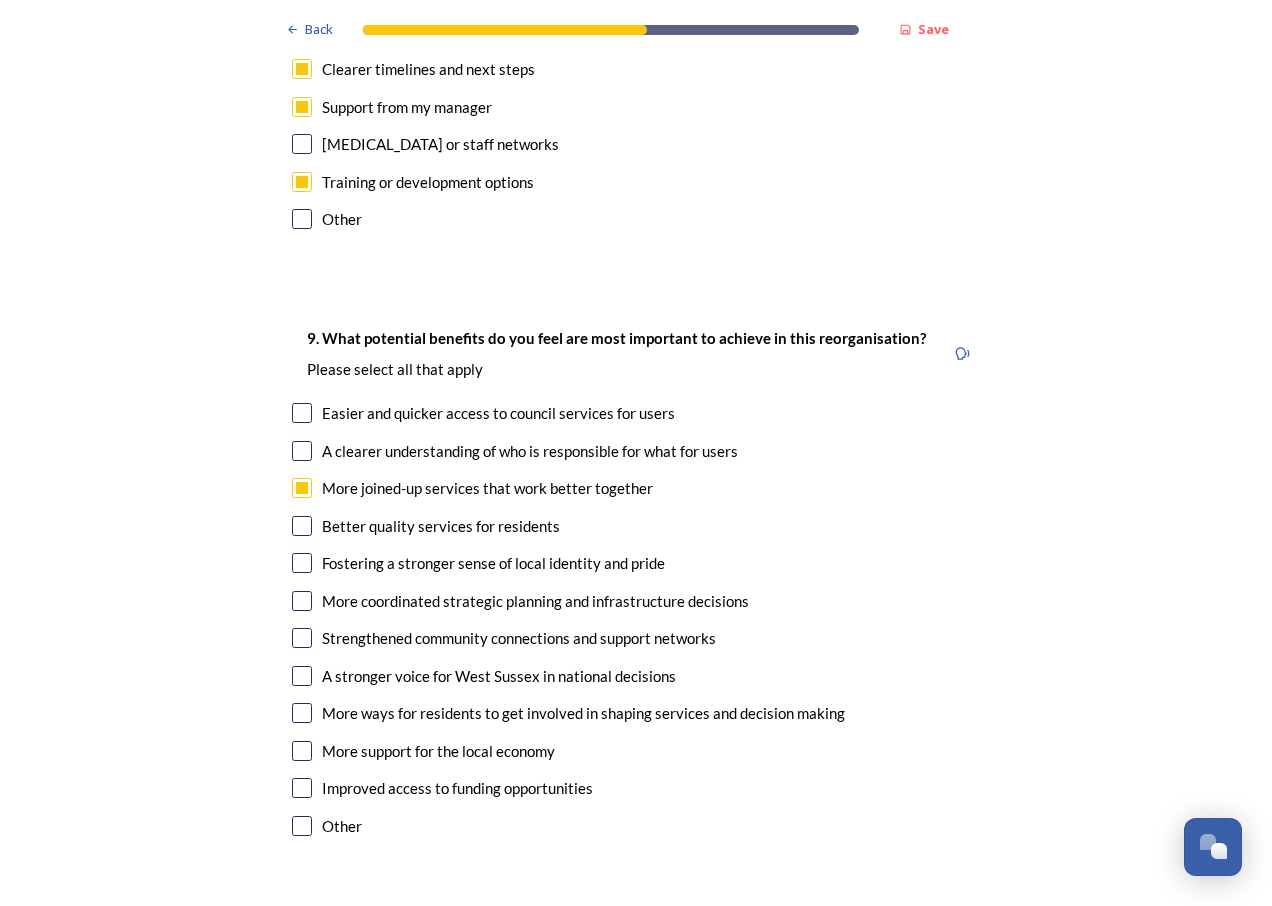 click at bounding box center [302, 526] 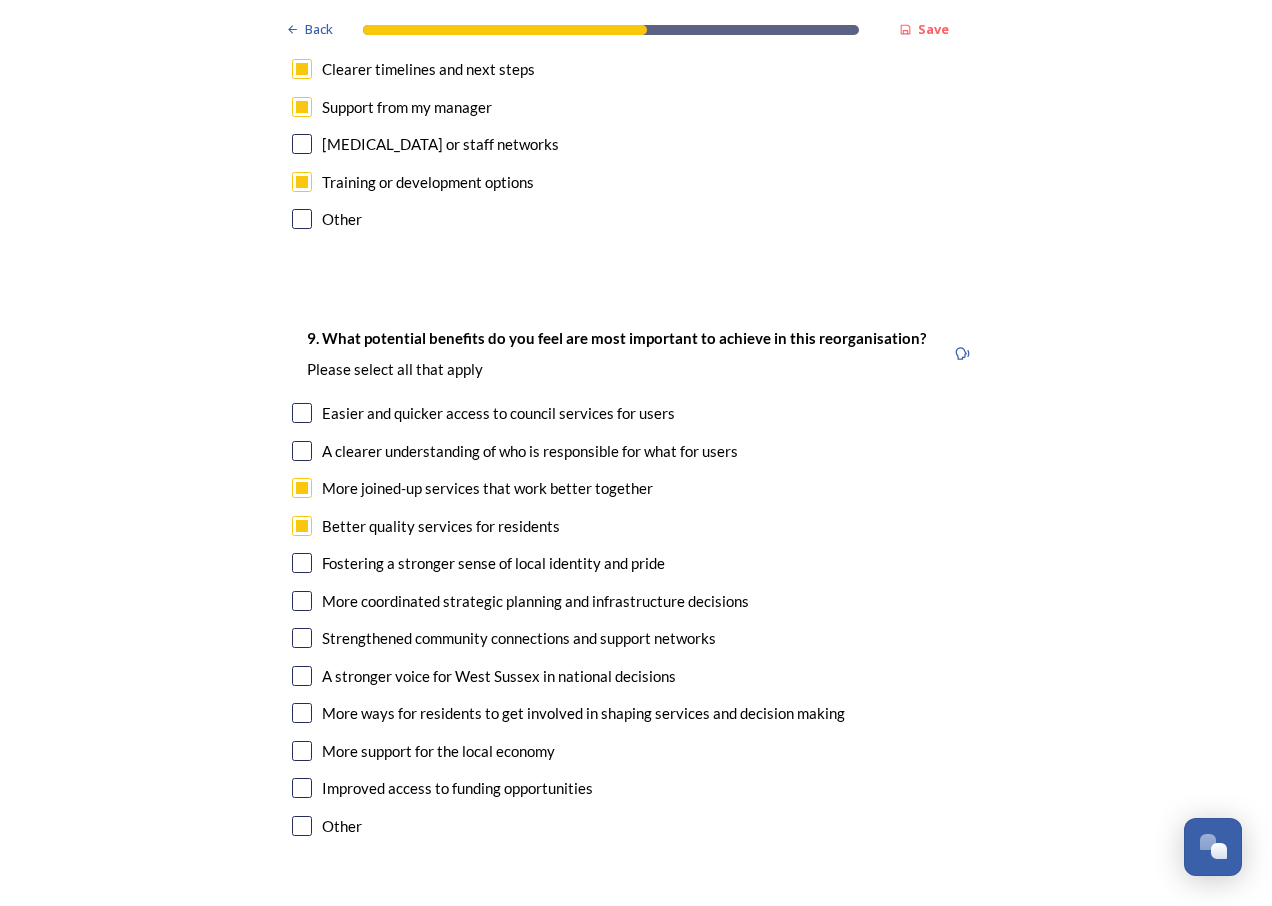 click at bounding box center [302, 601] 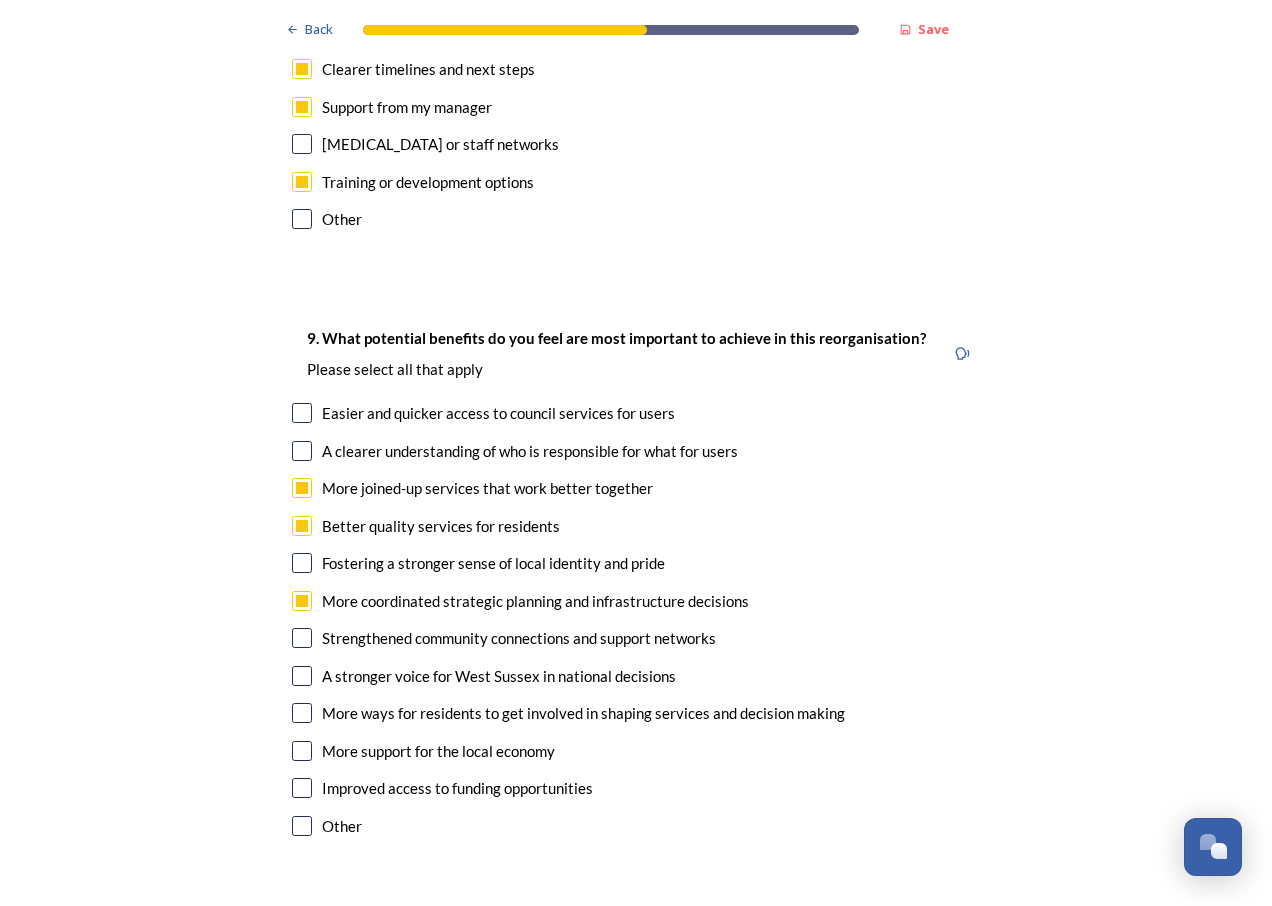 click at bounding box center (302, 638) 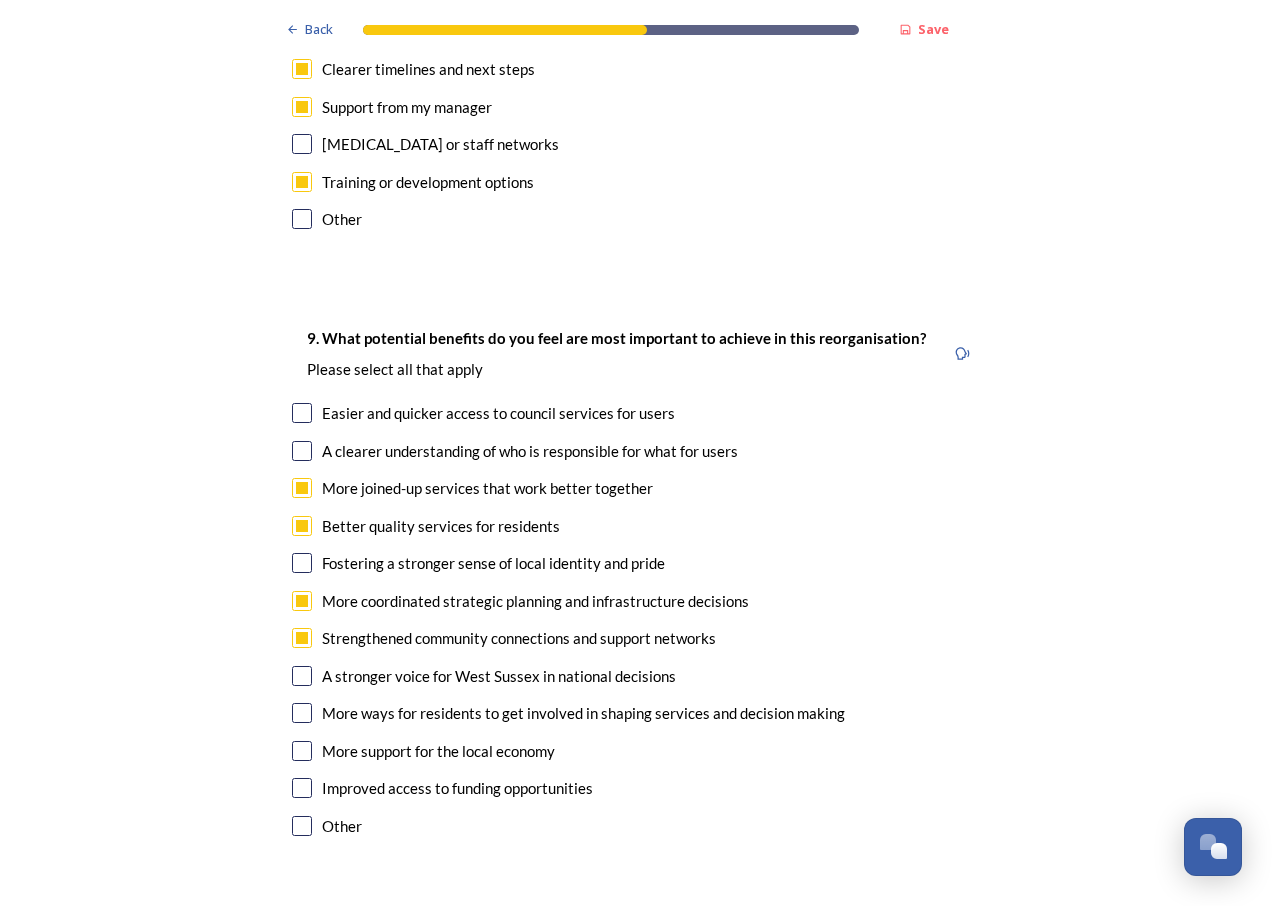 click at bounding box center [302, 676] 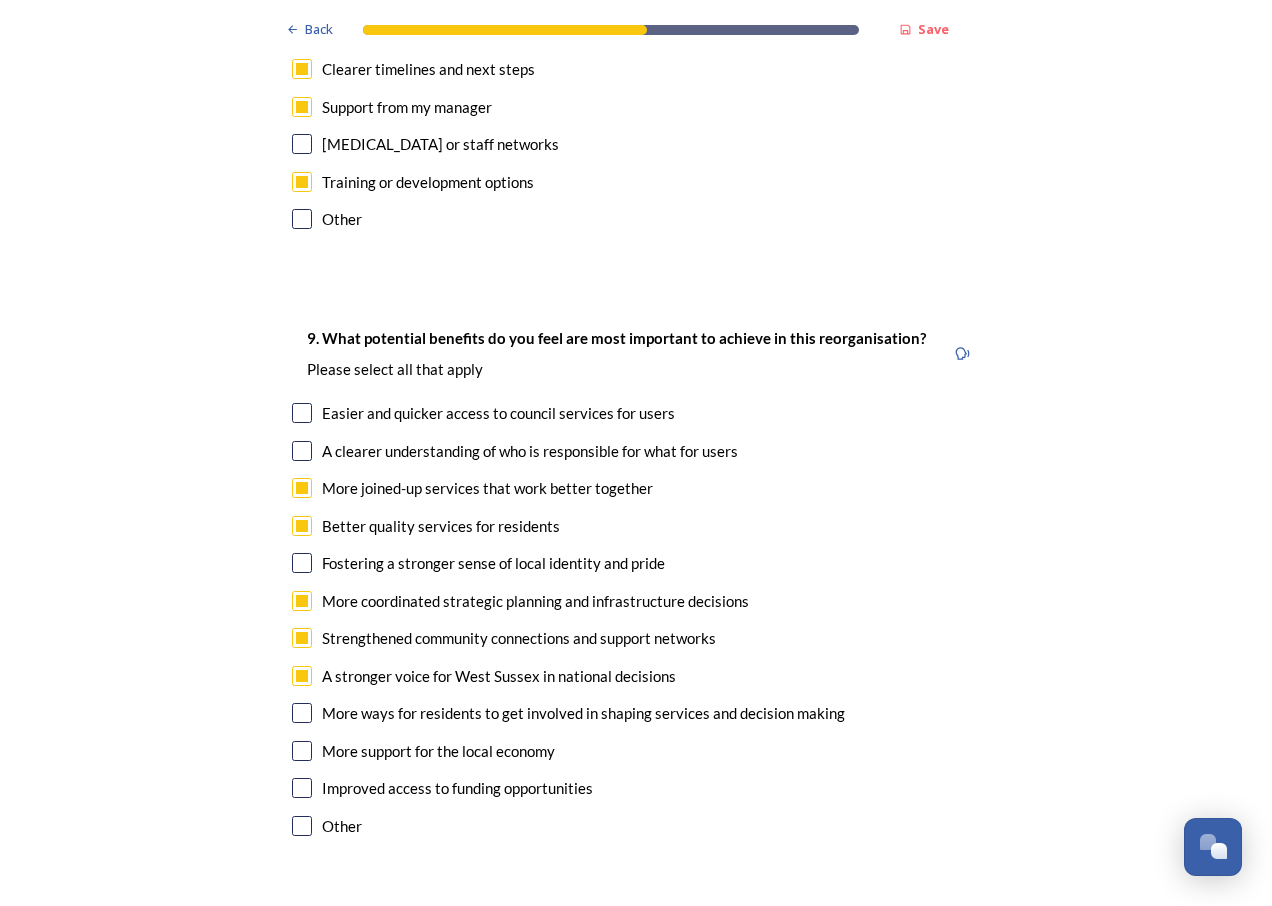 click at bounding box center [302, 713] 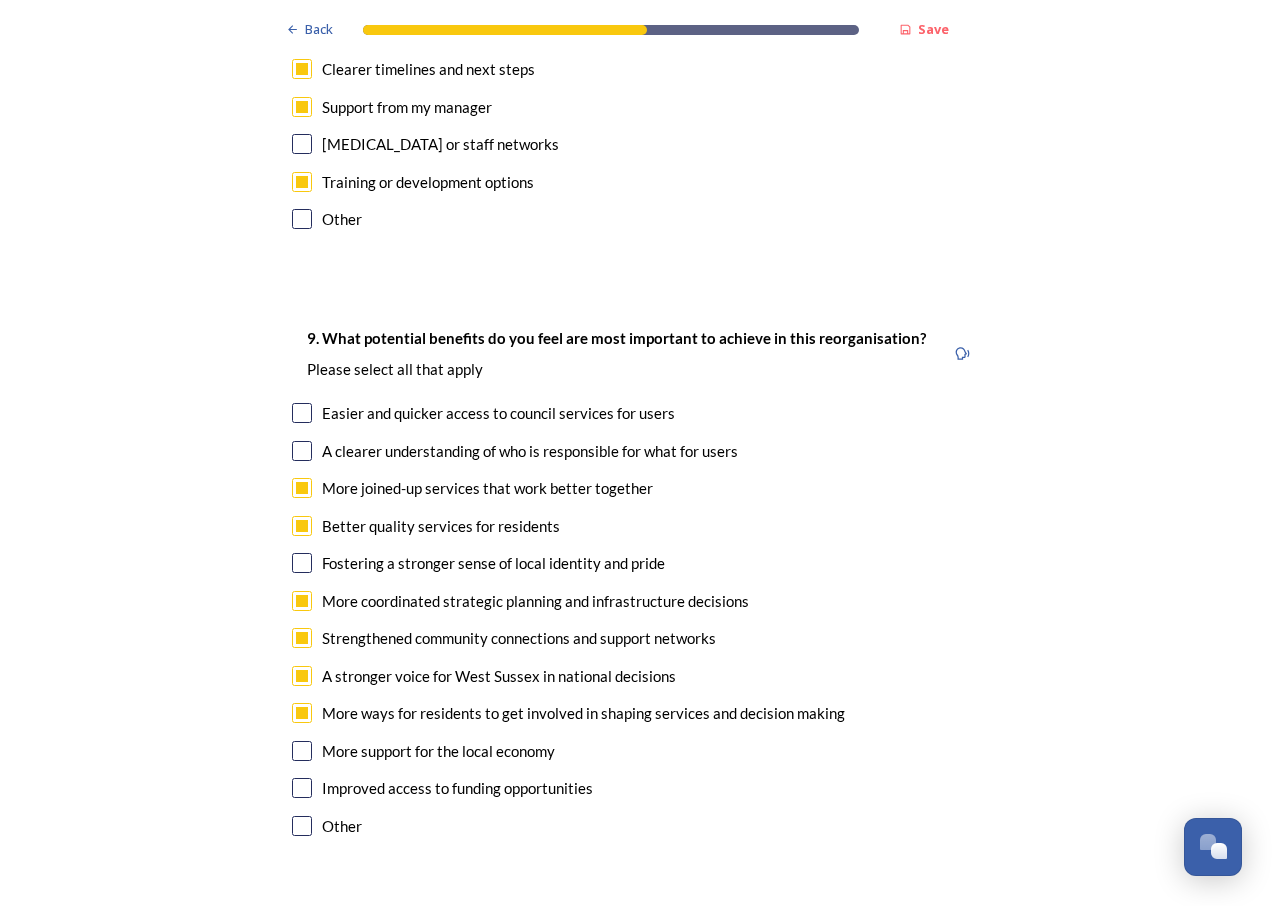 click at bounding box center [302, 751] 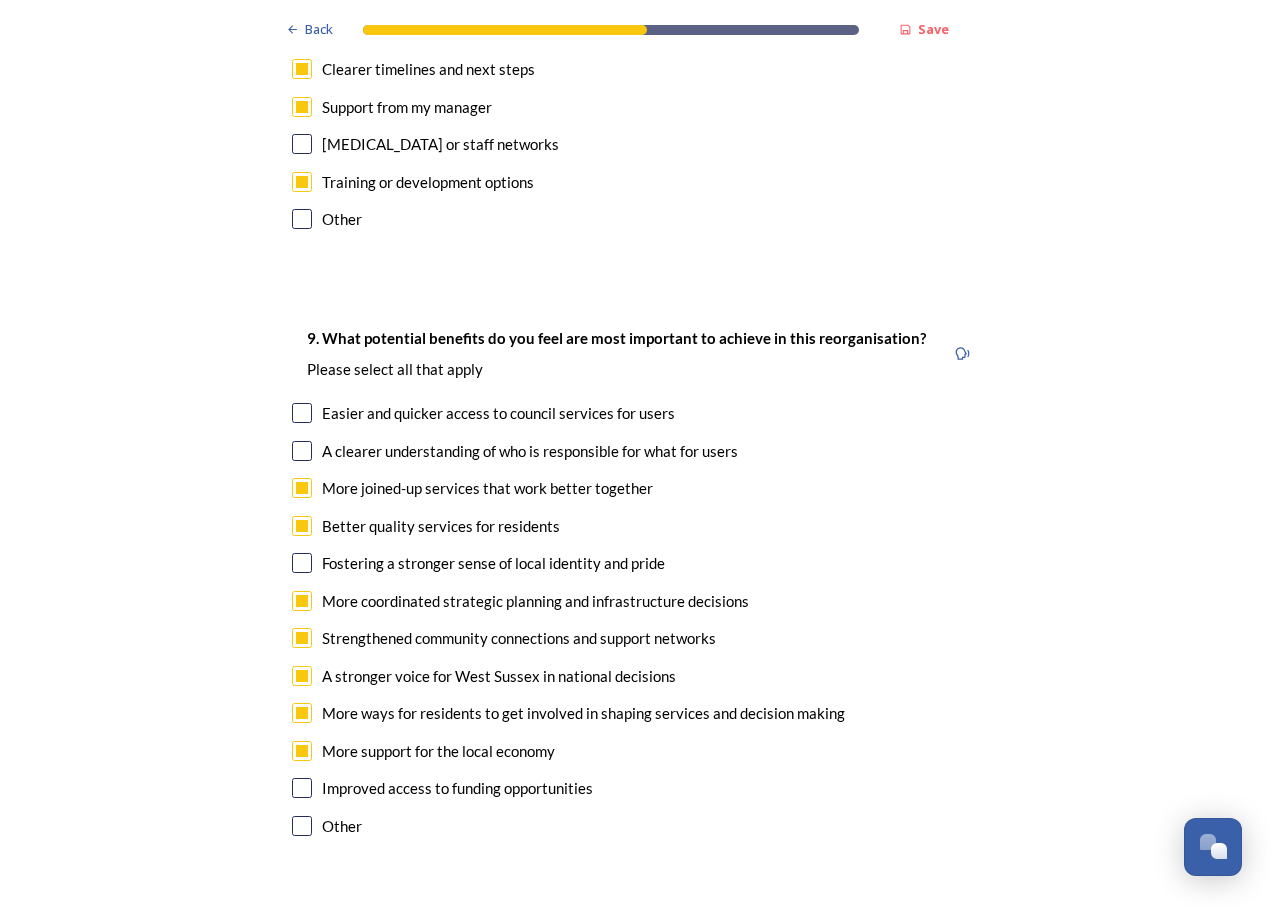 click at bounding box center (302, 788) 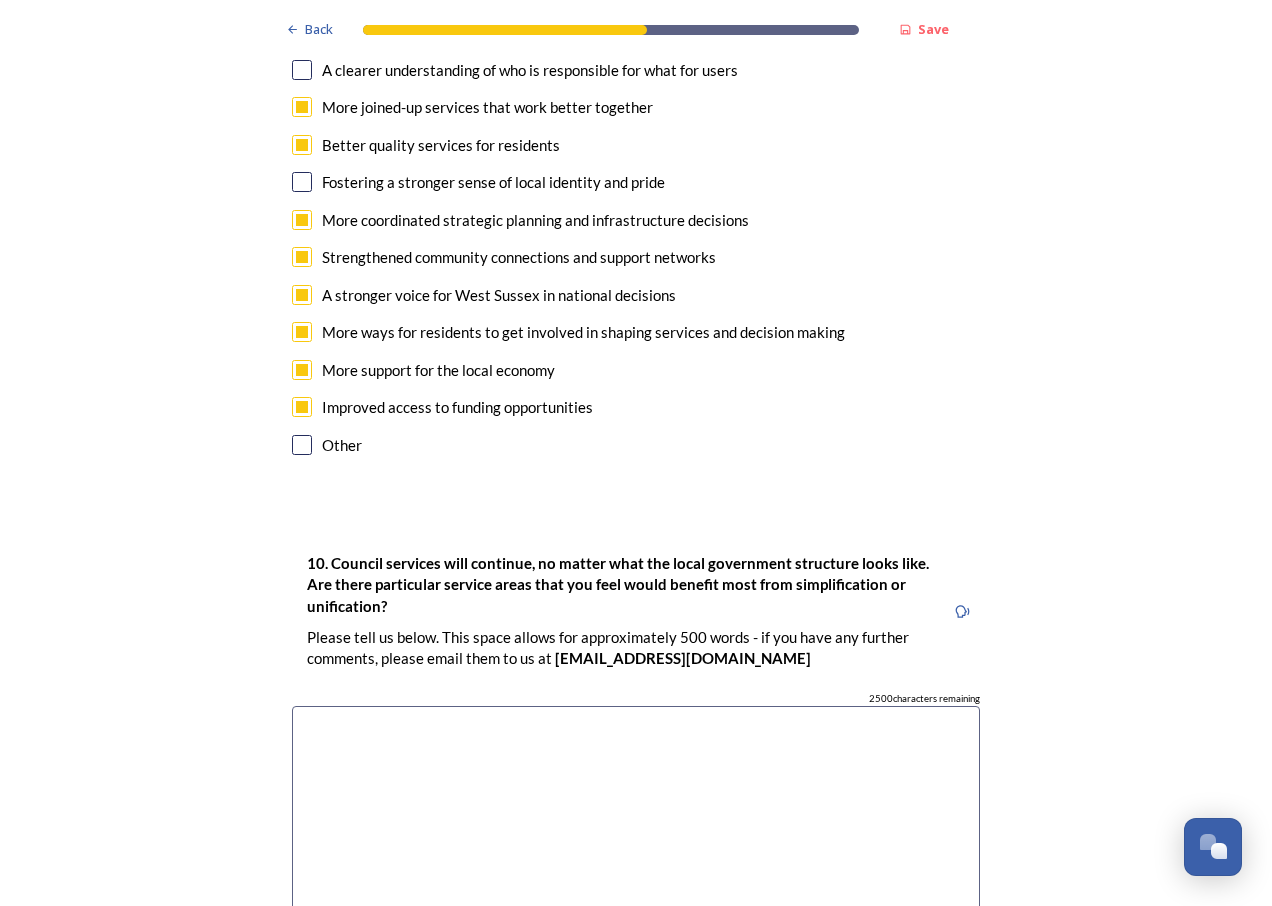scroll, scrollTop: 5400, scrollLeft: 0, axis: vertical 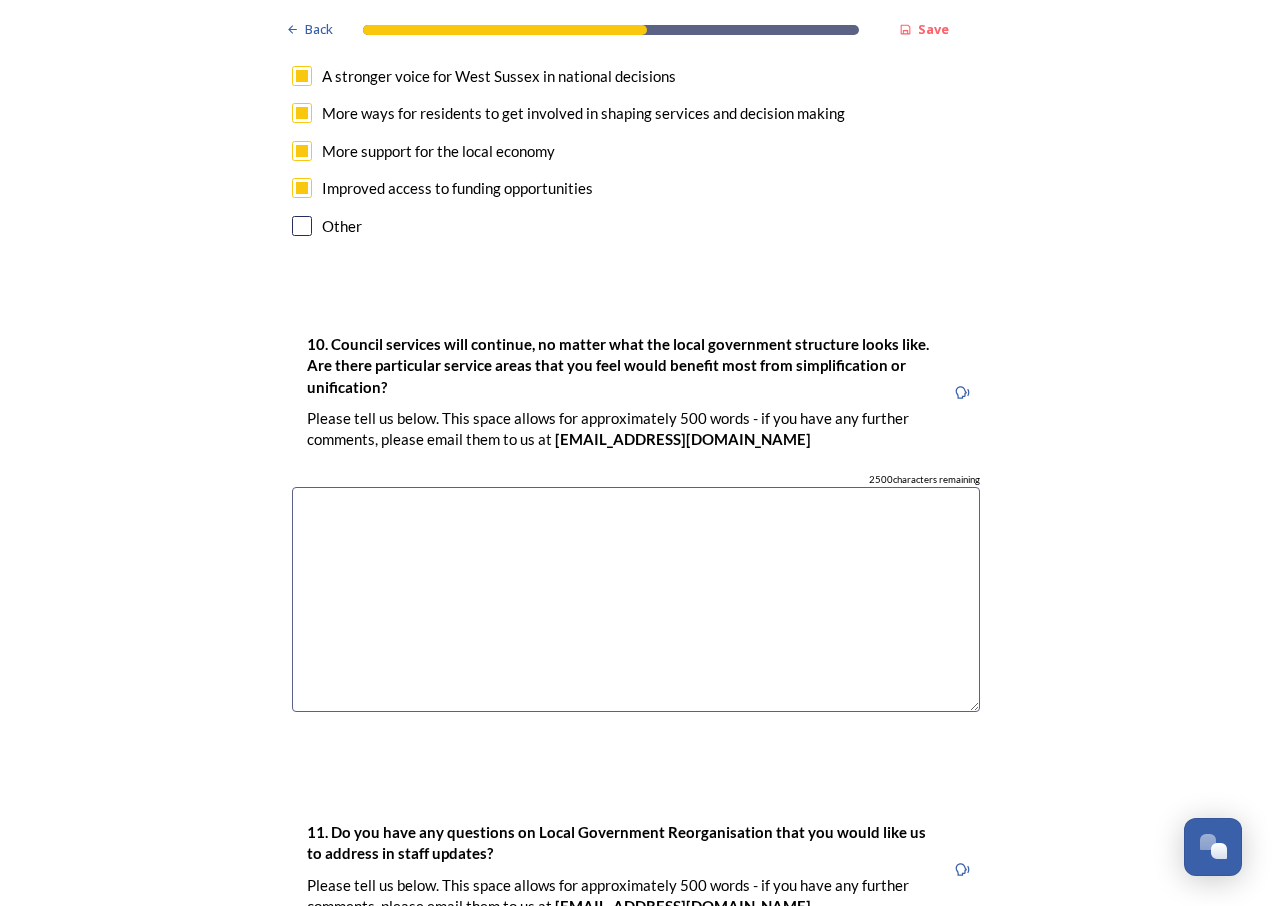 click at bounding box center [636, 599] 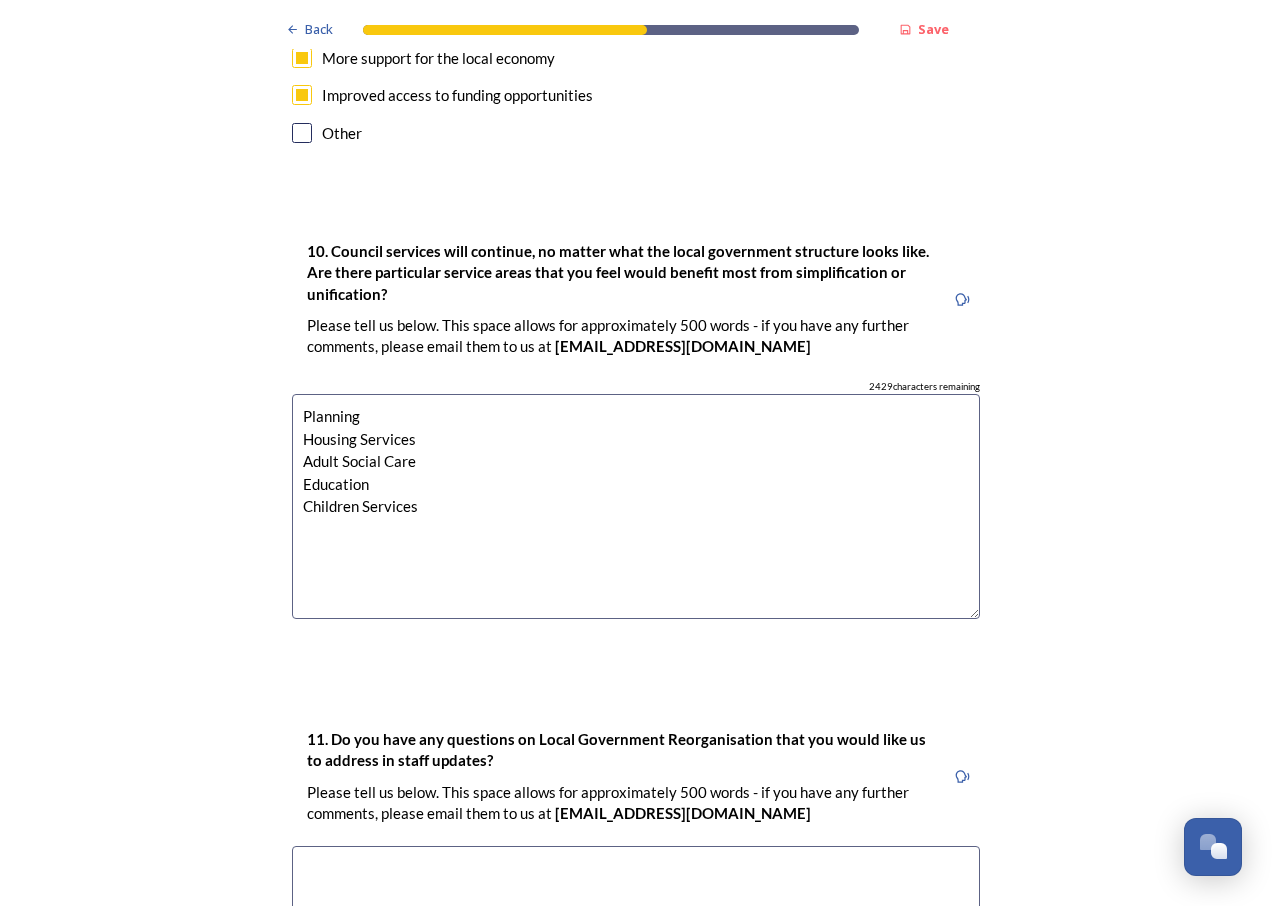 scroll, scrollTop: 5800, scrollLeft: 0, axis: vertical 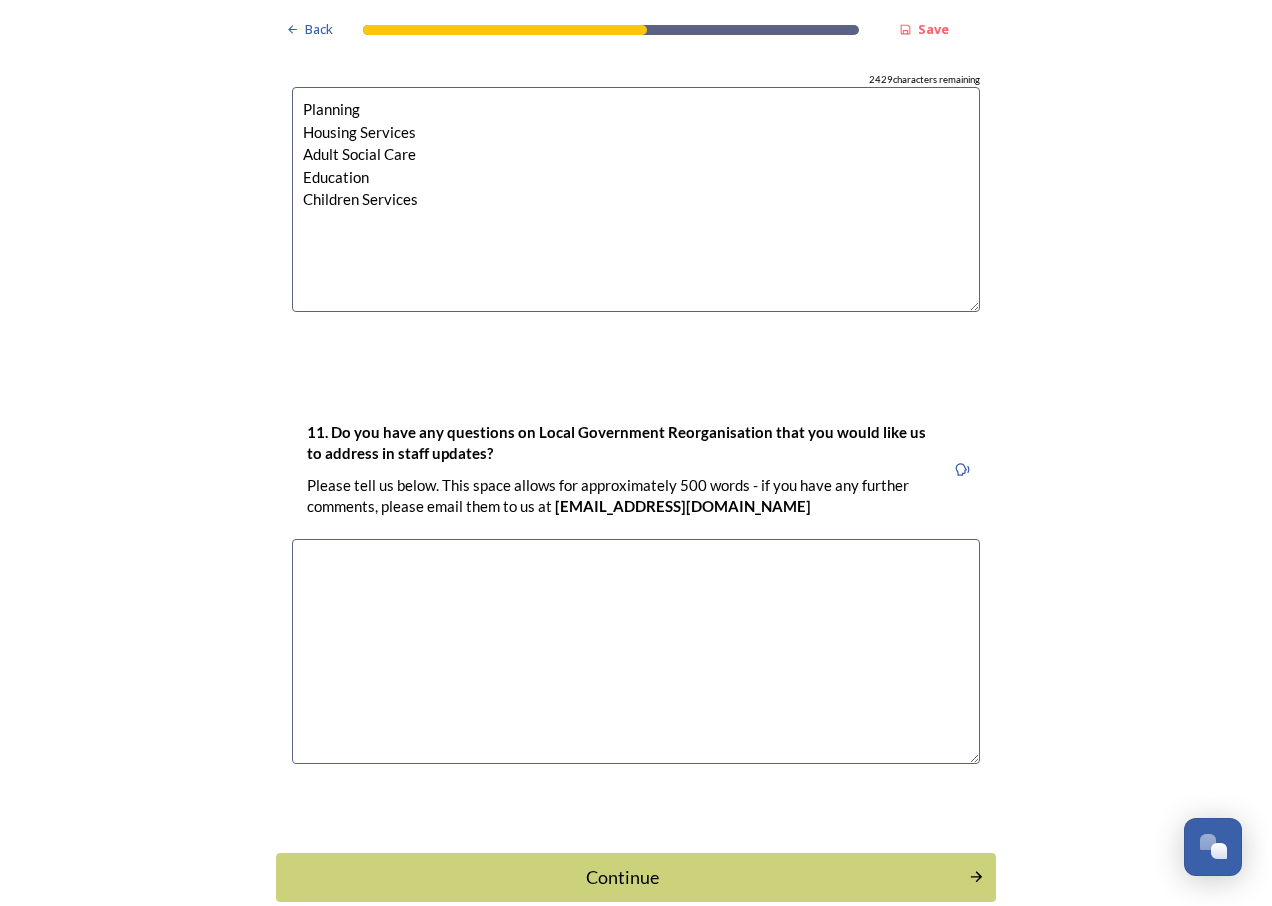 type on "Planning
Housing Services
Adult Social Care
Education
Children Services" 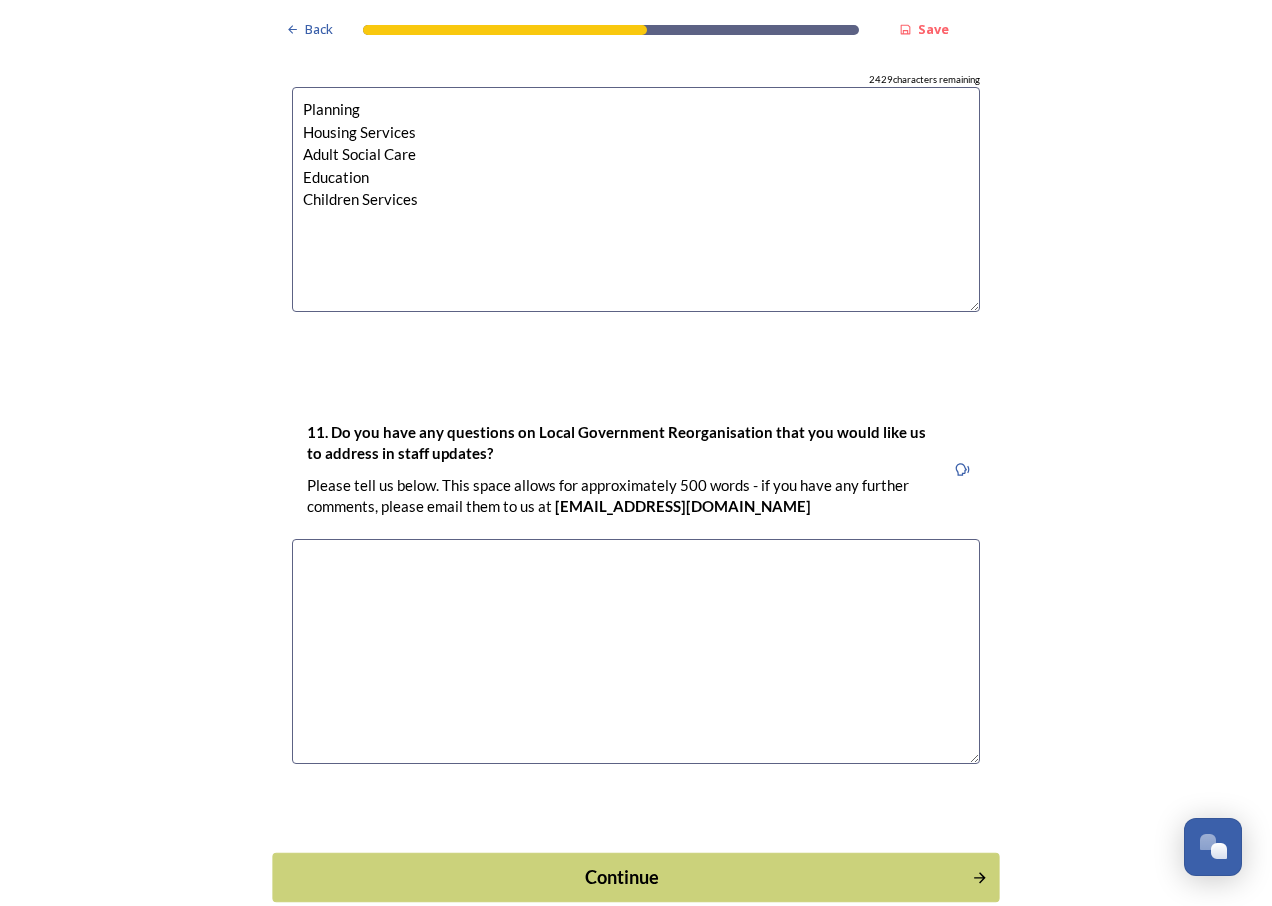 click on "Continue" at bounding box center [622, 876] 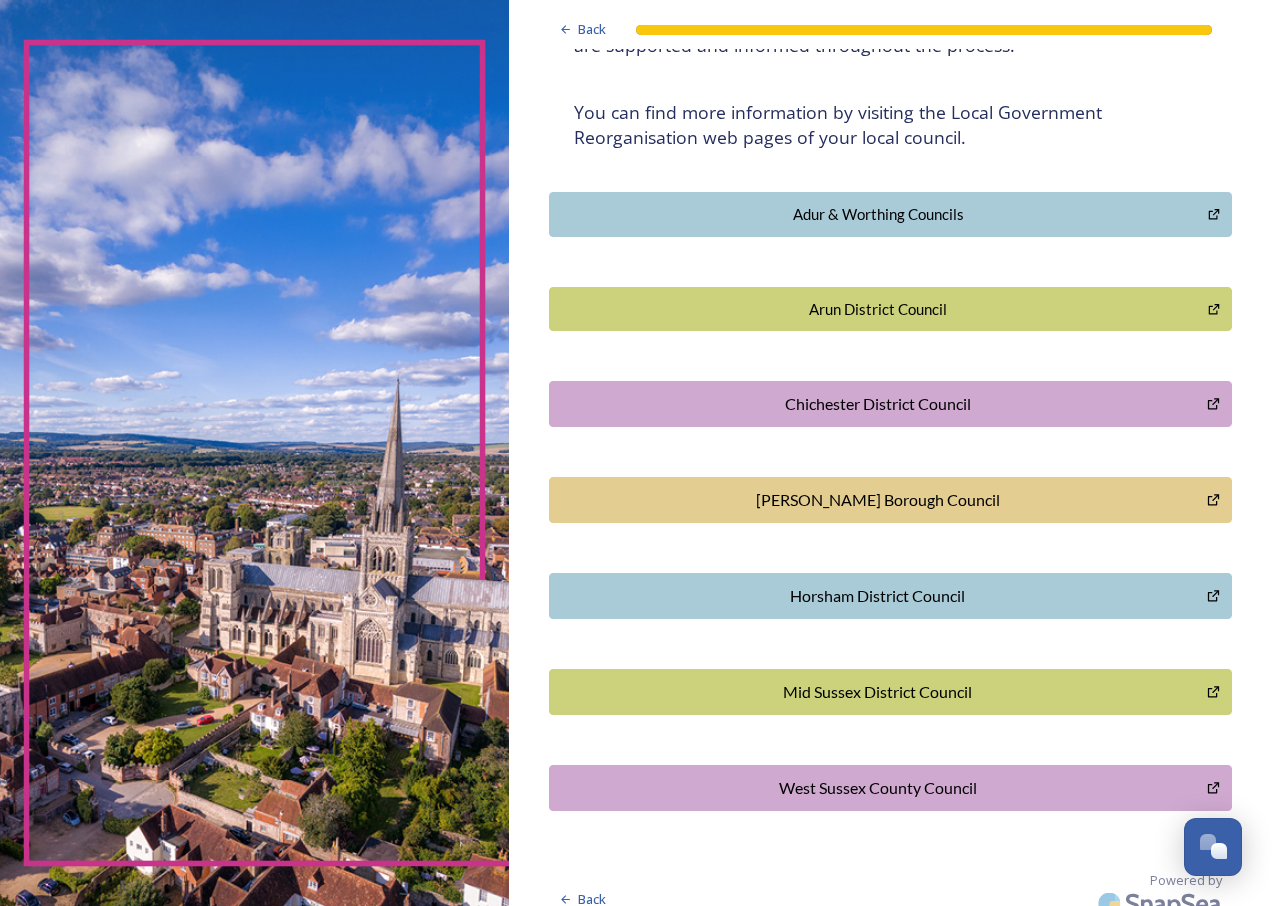 scroll, scrollTop: 382, scrollLeft: 0, axis: vertical 